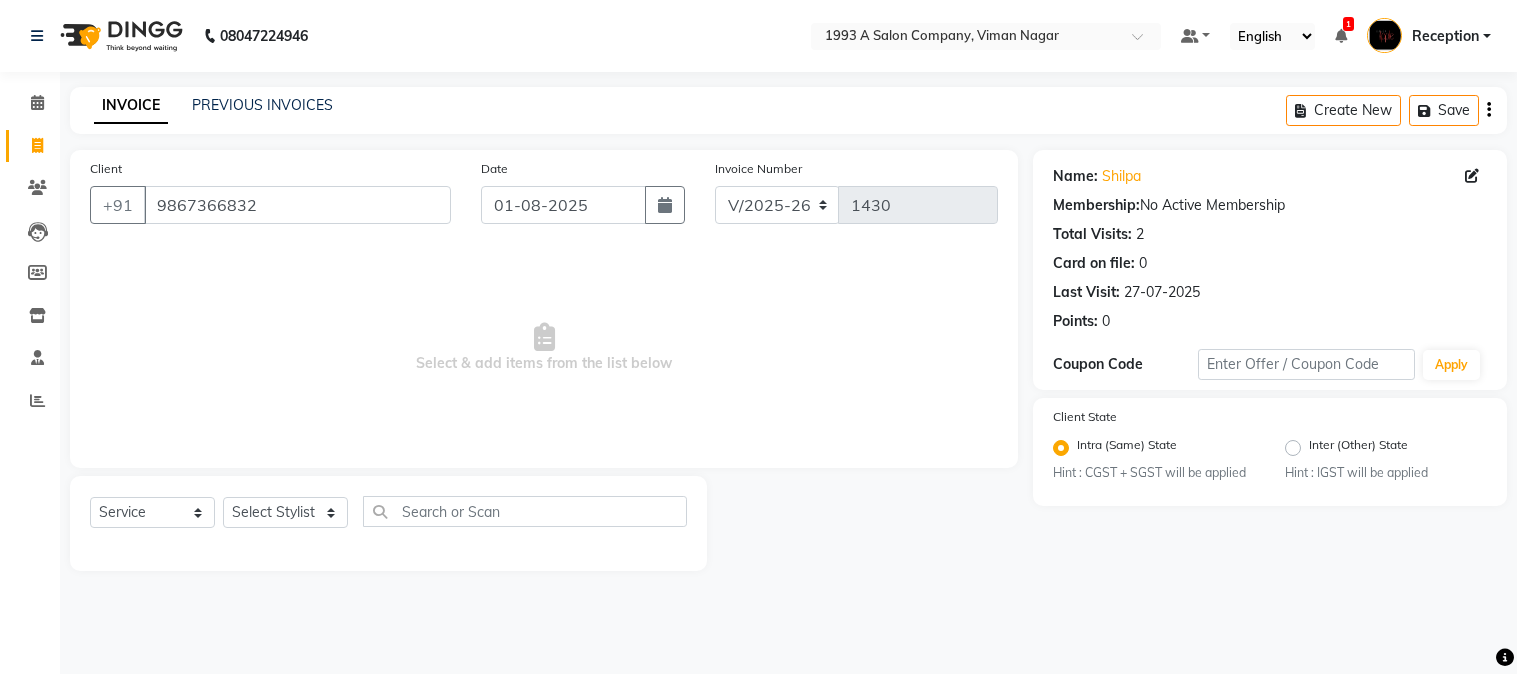select on "144" 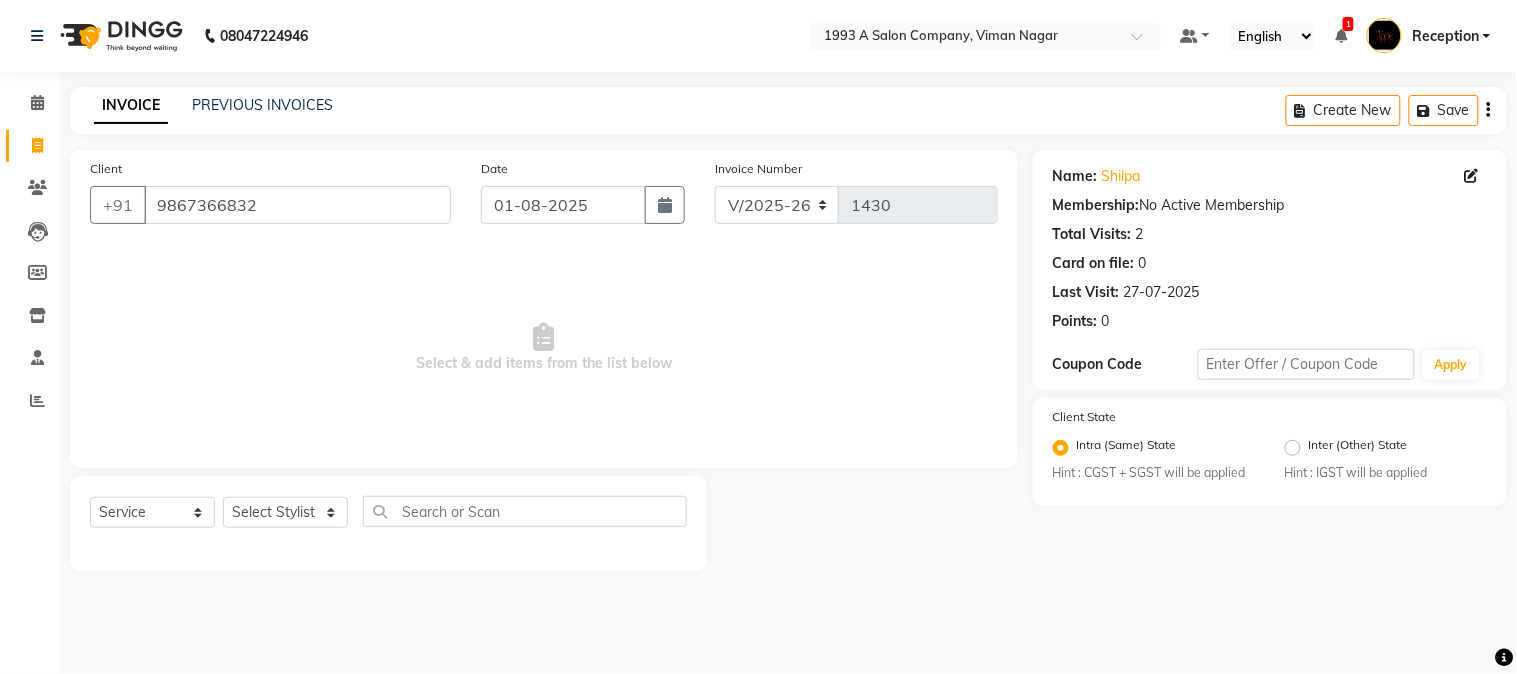 scroll, scrollTop: 0, scrollLeft: 0, axis: both 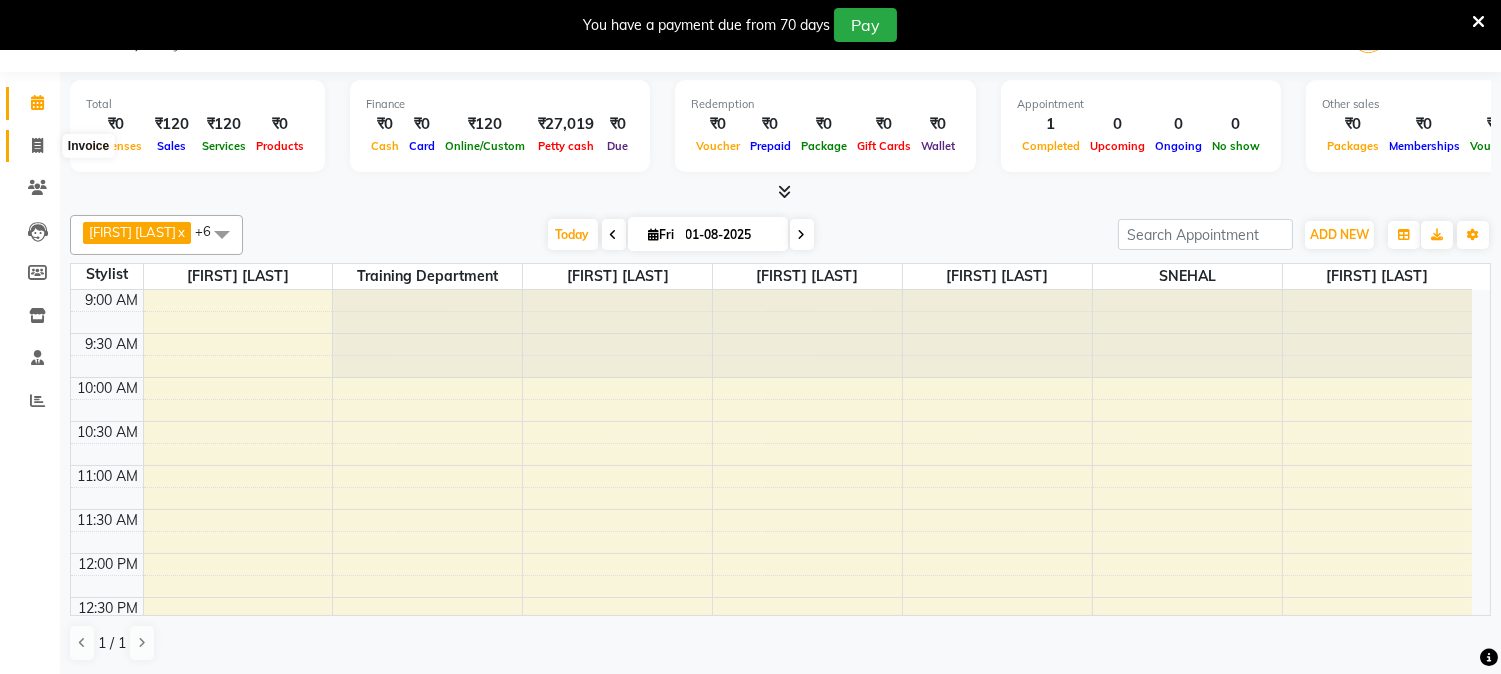 click 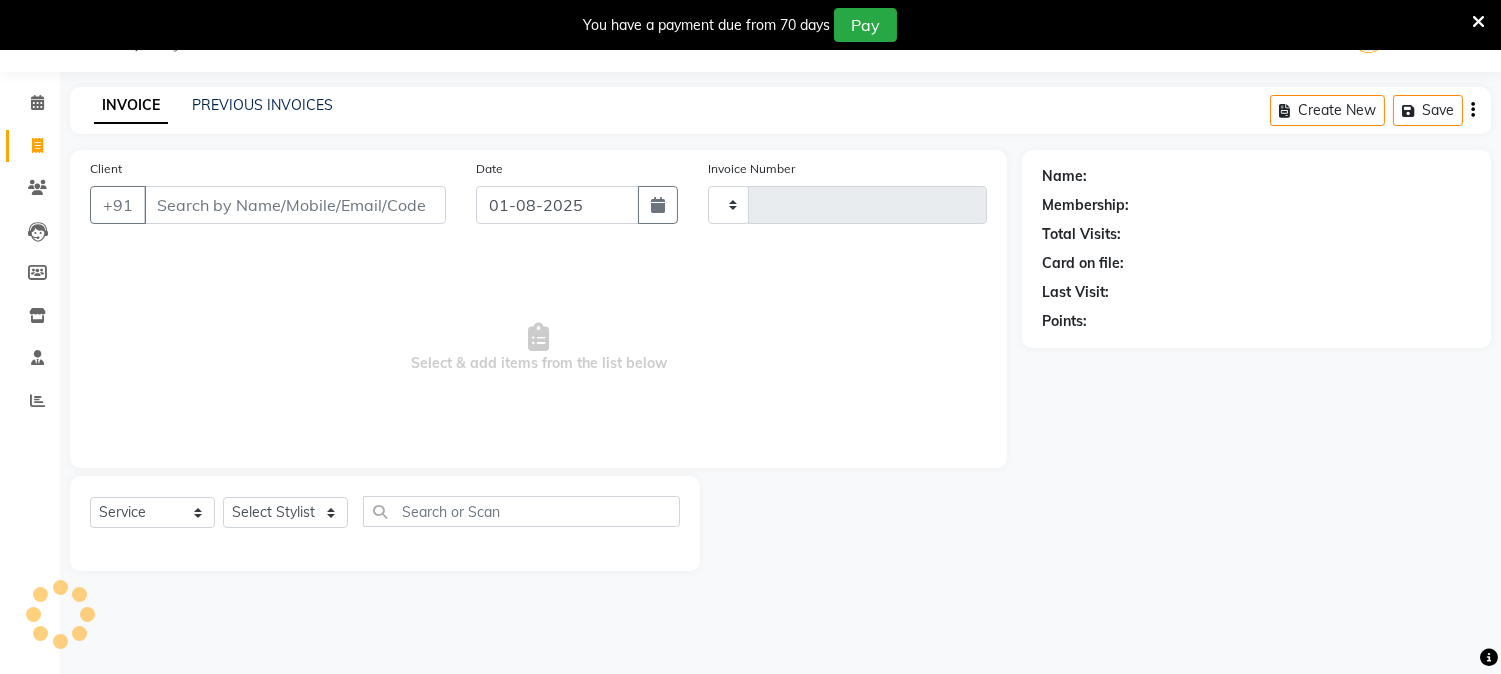 type on "1430" 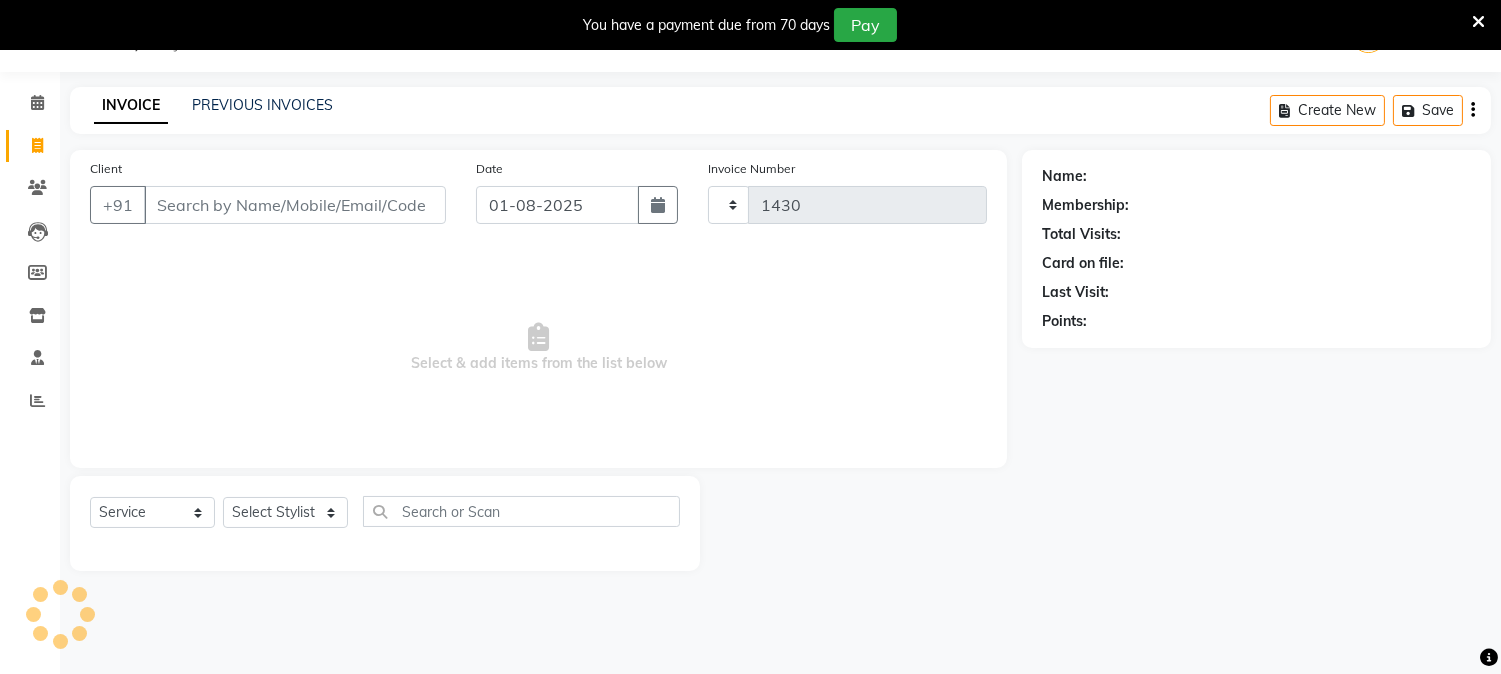 select on "144" 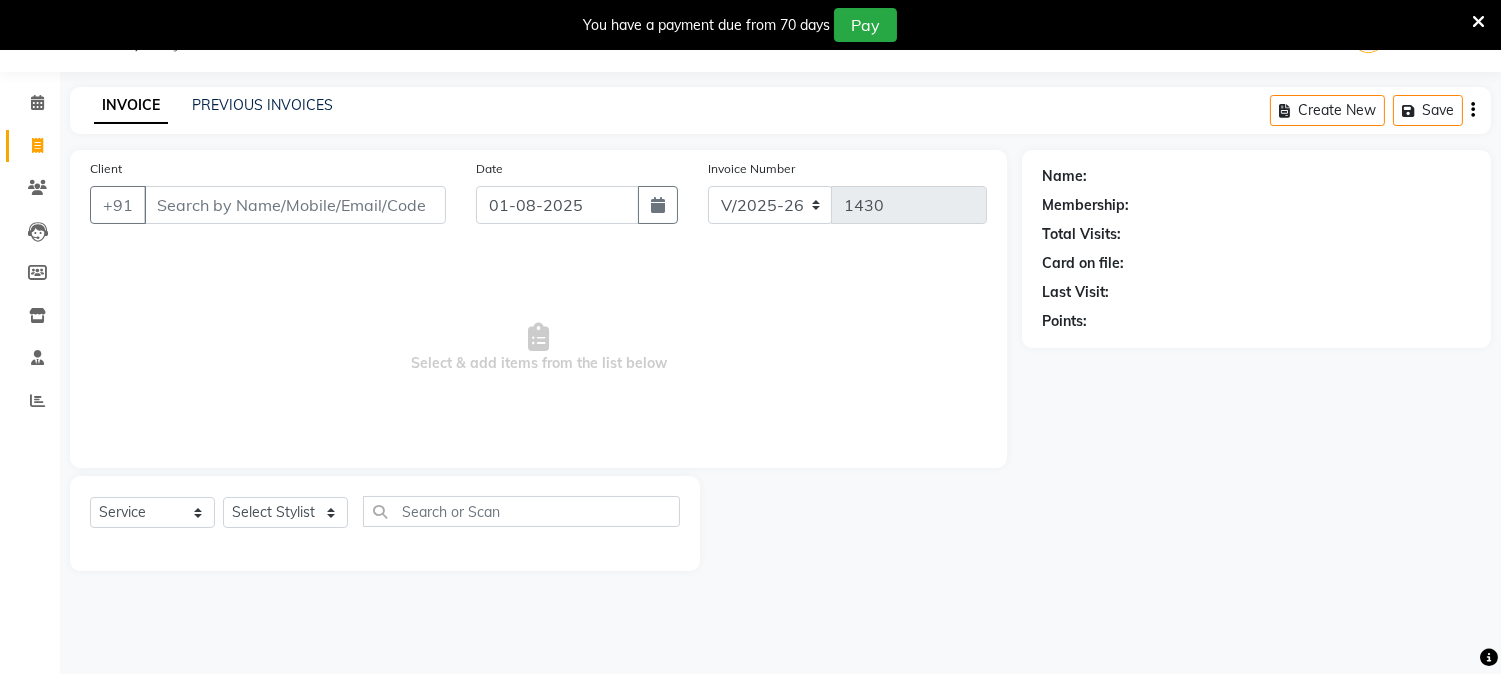 click on "Client" at bounding box center [295, 205] 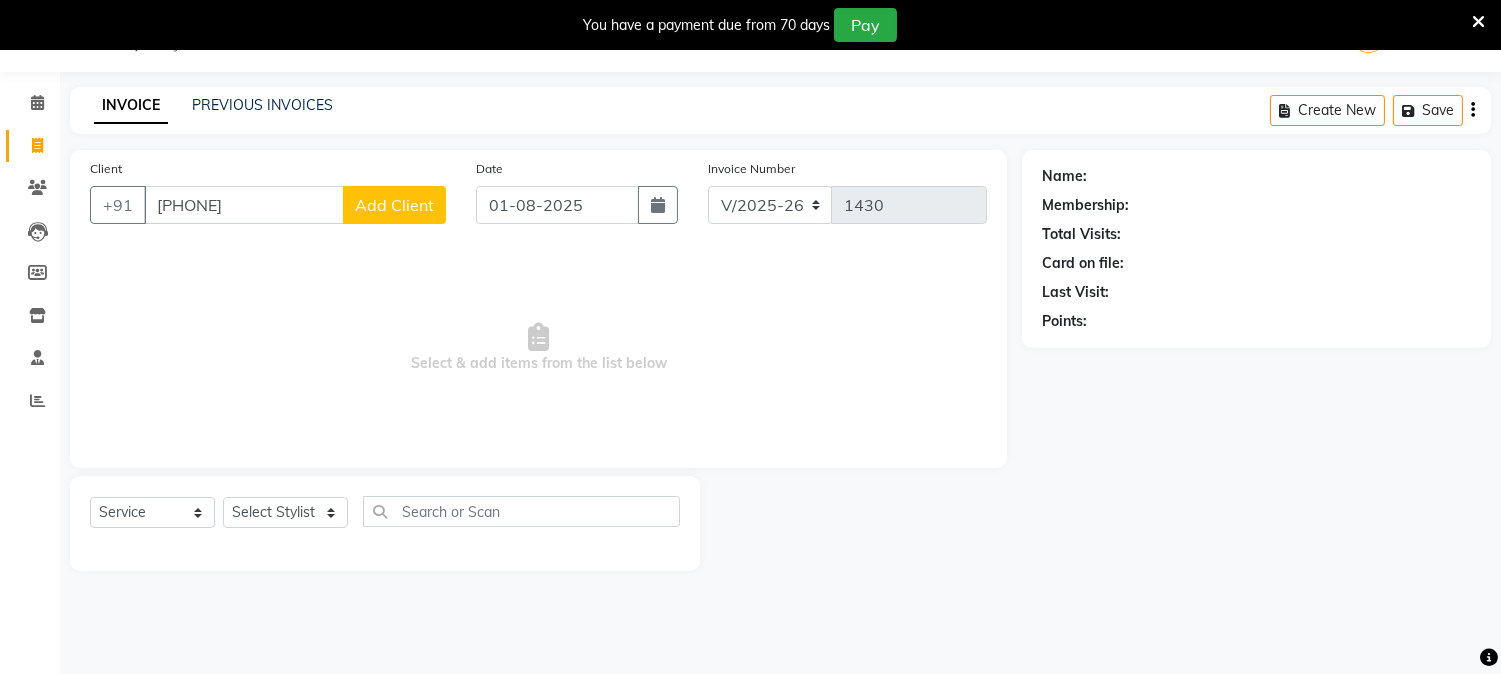 click on "[PHONE]" at bounding box center (244, 205) 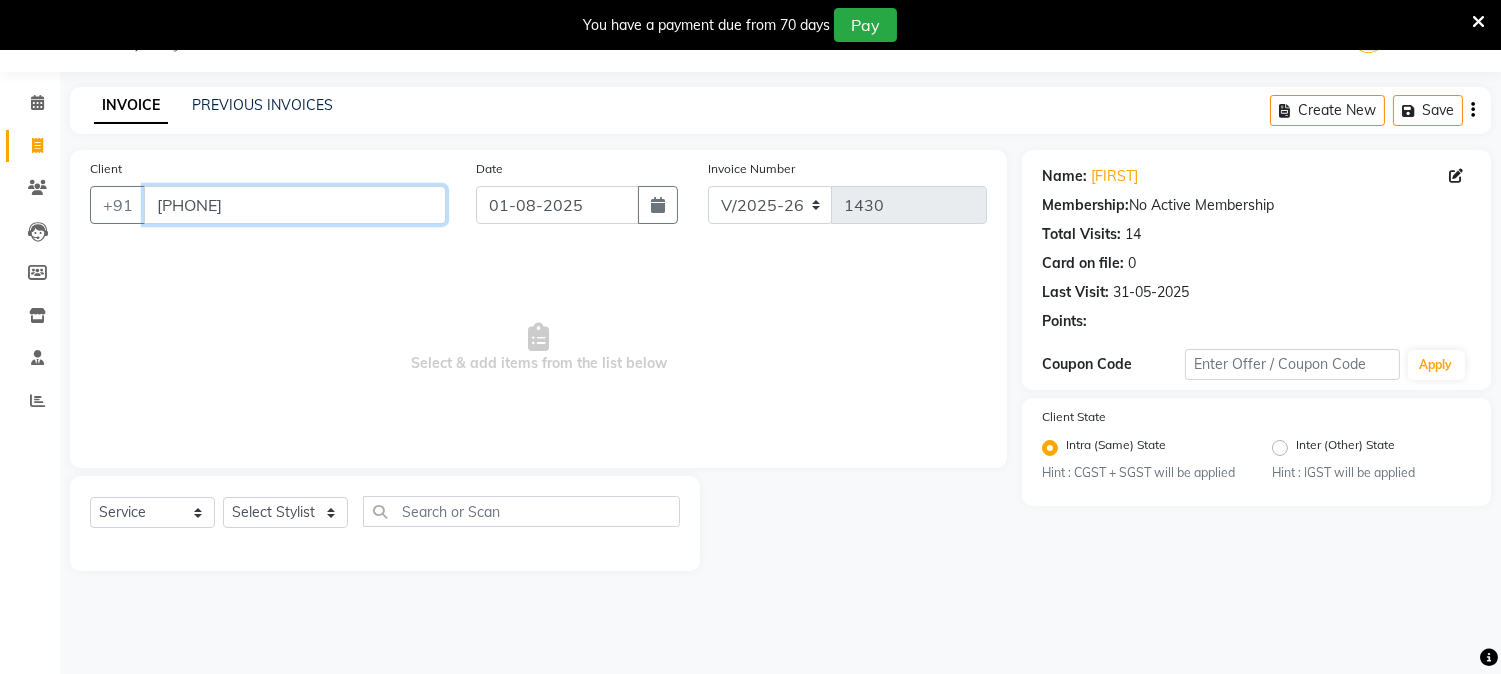 click on "[PHONE]" at bounding box center [295, 205] 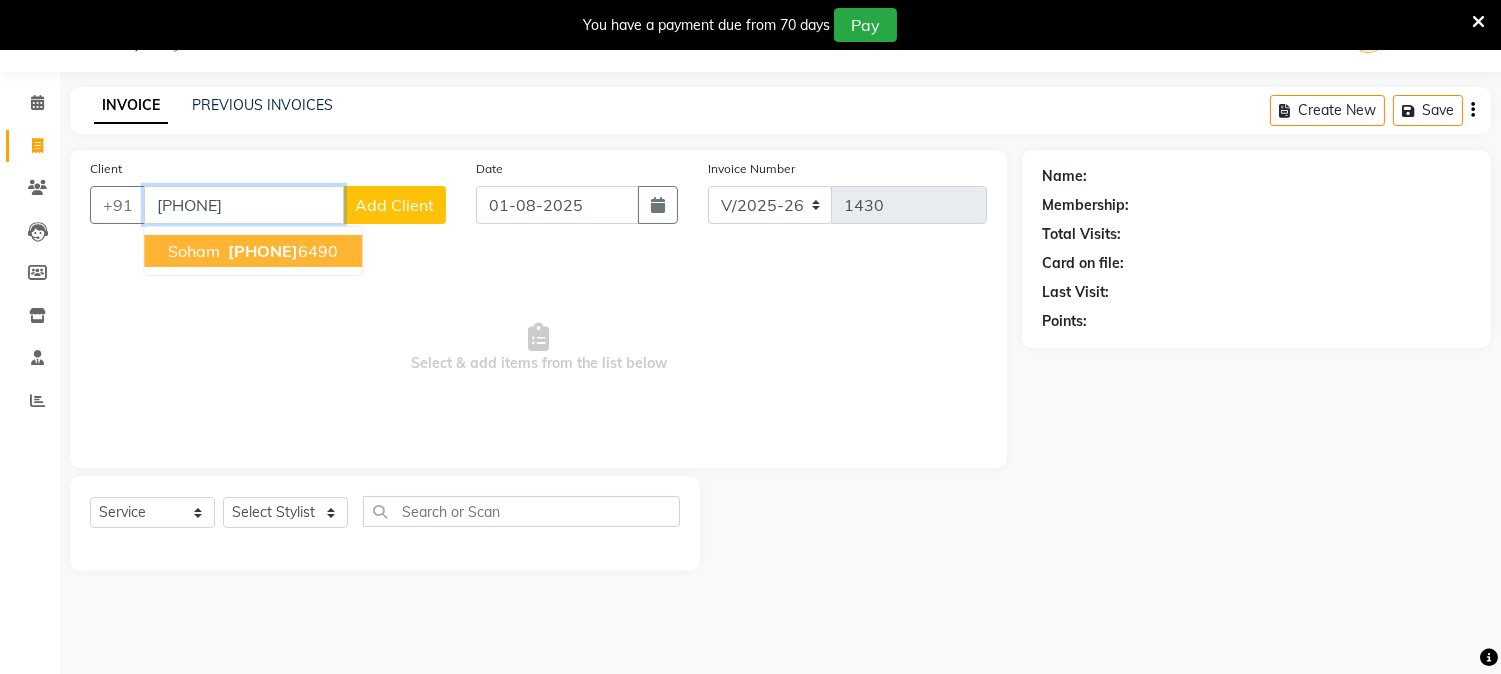 click on "[FIRST]   [PHONE]" at bounding box center (253, 251) 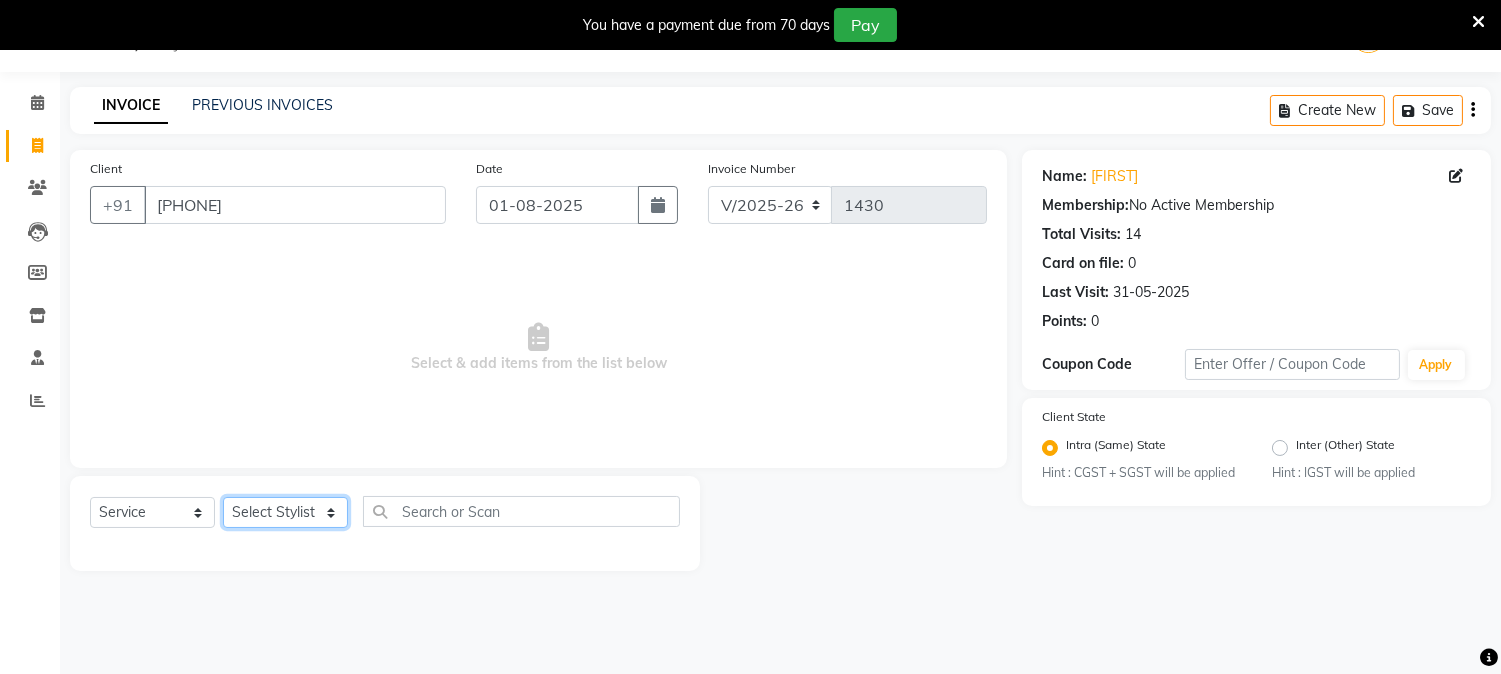 click on "Select Stylist [FIRST] [LAST] [FIRST] [LAST]  Reception  [FIRST] [LAST] [FIRST] [LAST] [FIRST] Training Department [FIRST] [LAST] [FIRST] Sir" 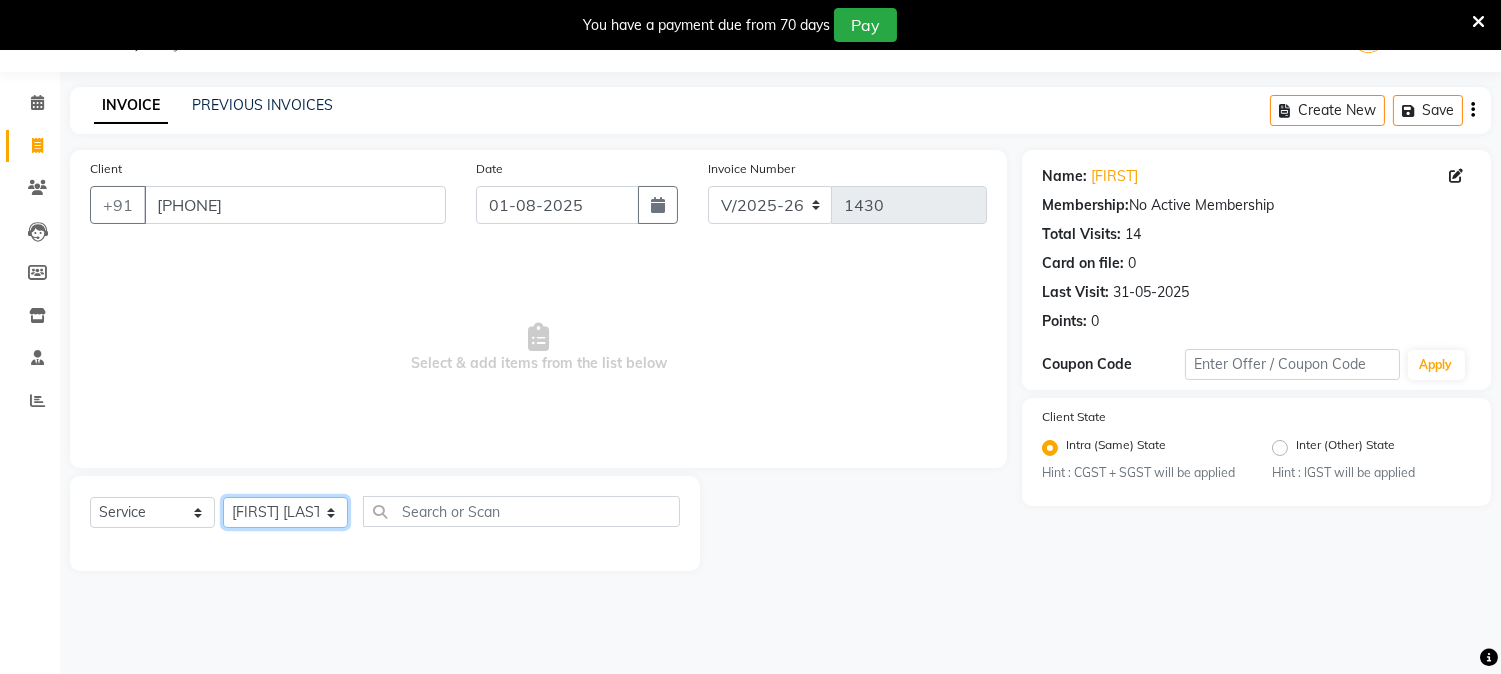 click on "Select Stylist [FIRST] [LAST] [FIRST] [LAST]  Reception  [FIRST] [LAST] [FIRST] [LAST] [FIRST] Training Department [FIRST] [LAST] [FIRST] Sir" 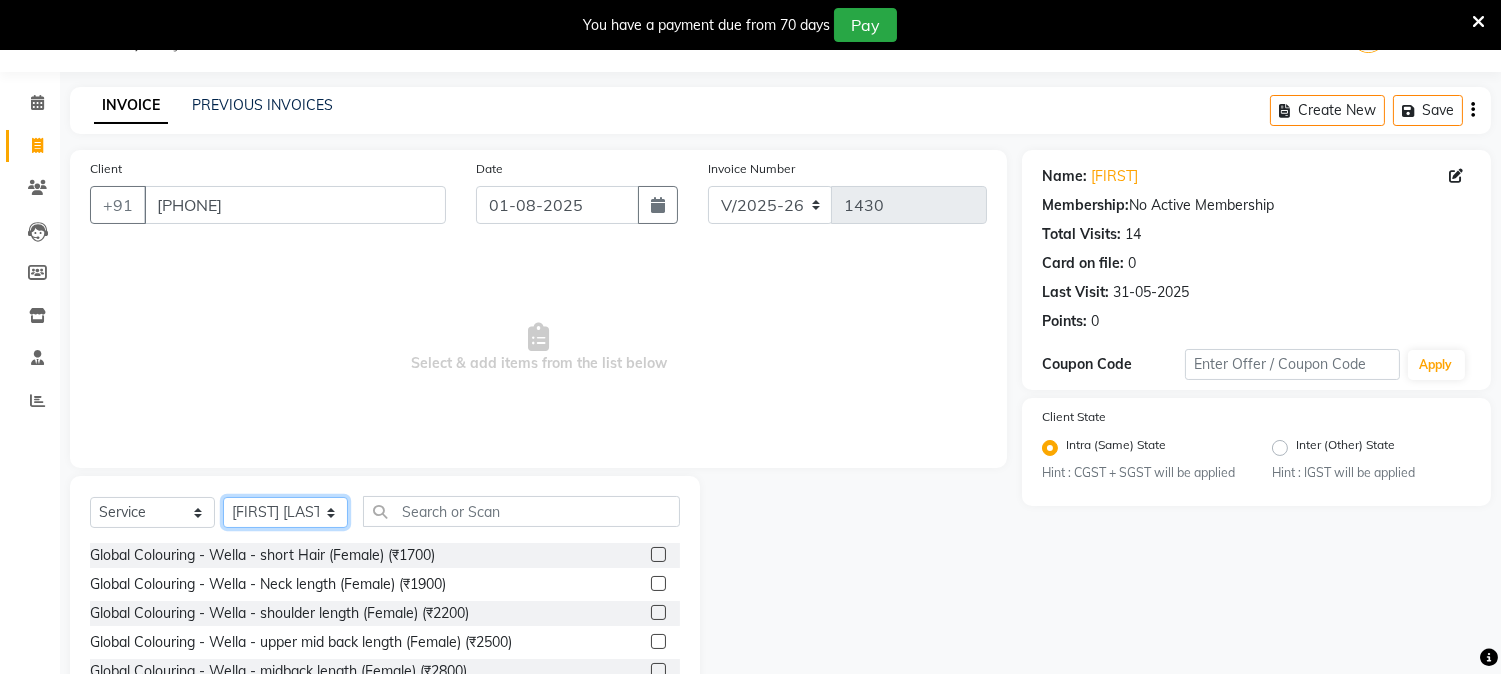 scroll, scrollTop: 176, scrollLeft: 0, axis: vertical 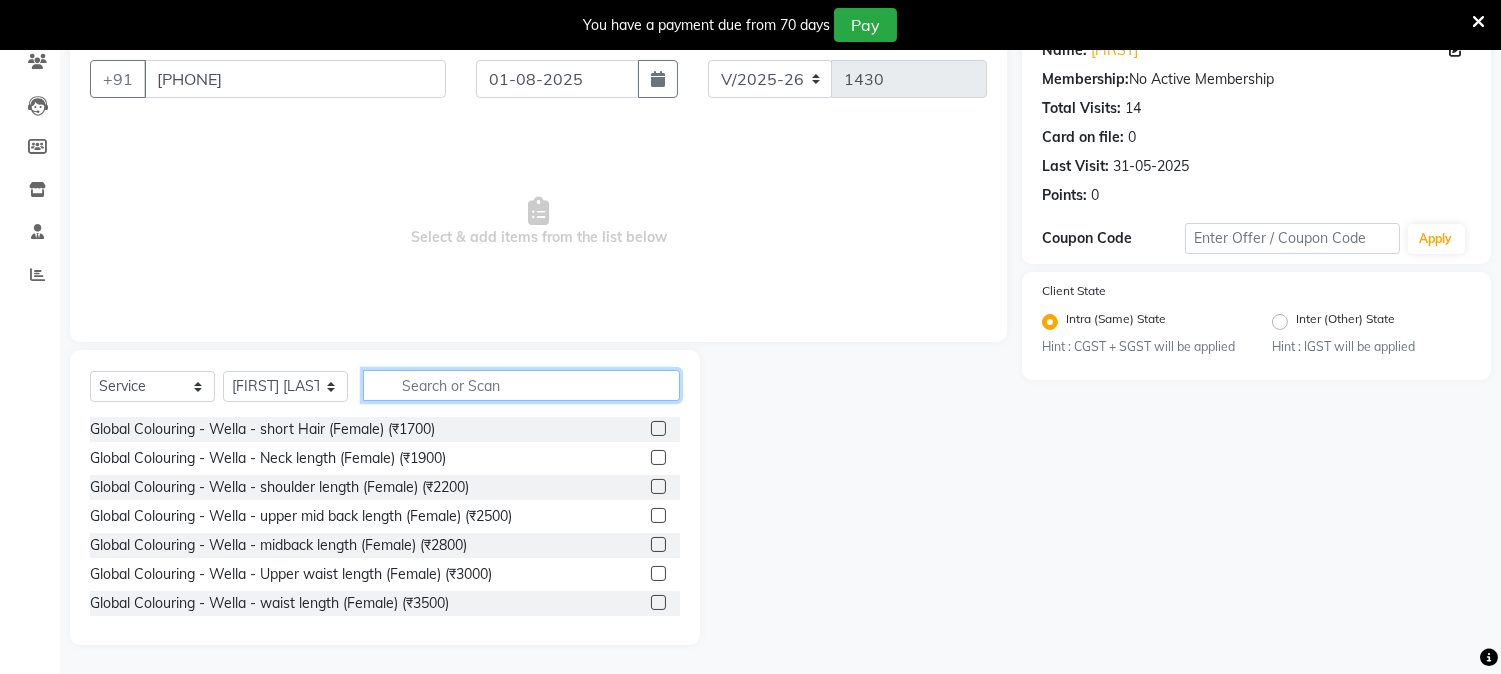 click 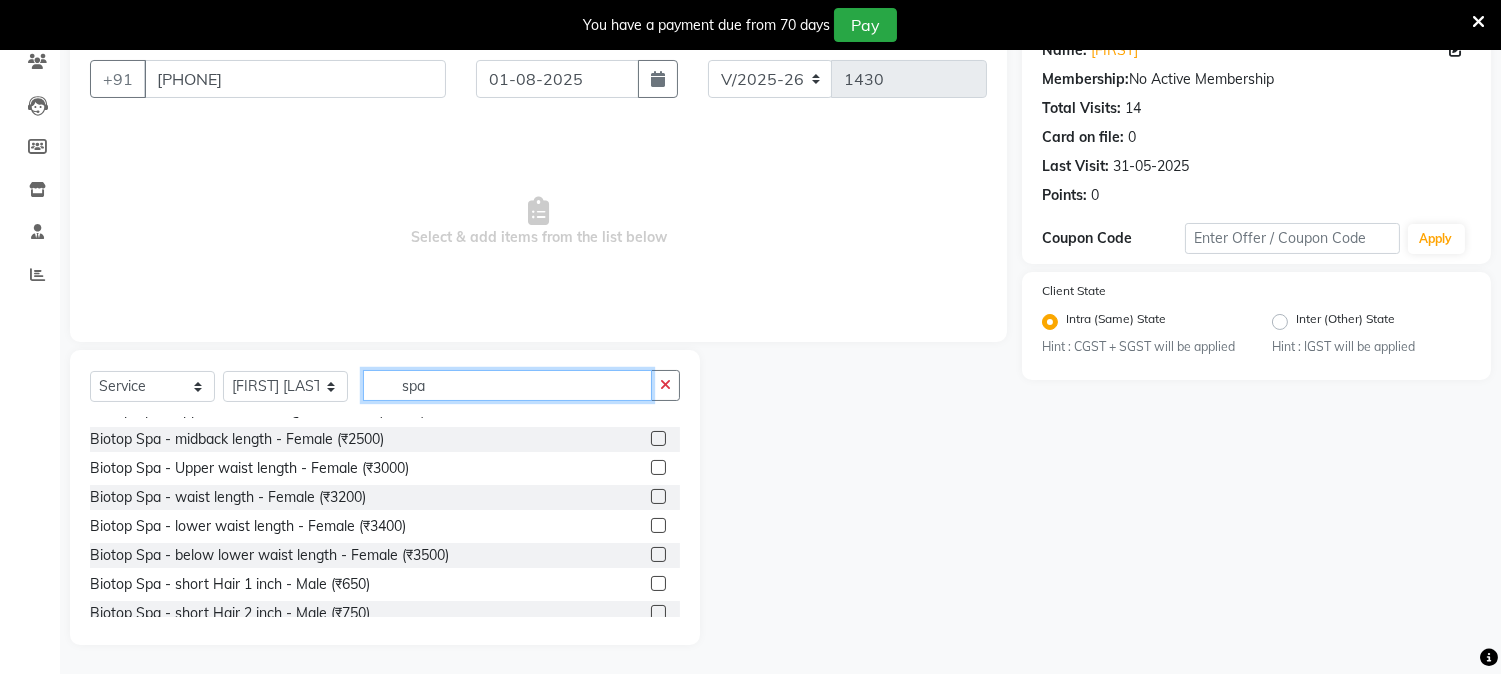 scroll, scrollTop: 444, scrollLeft: 0, axis: vertical 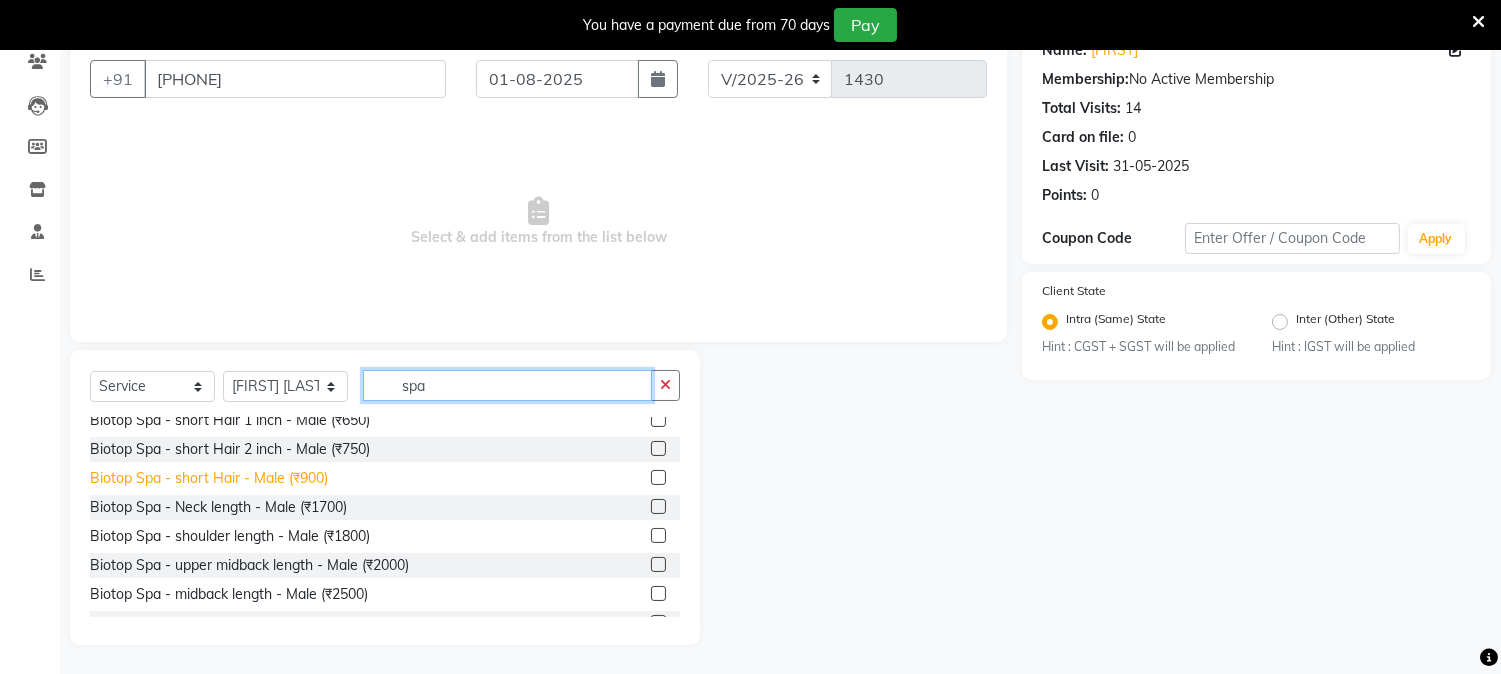 type on "spa" 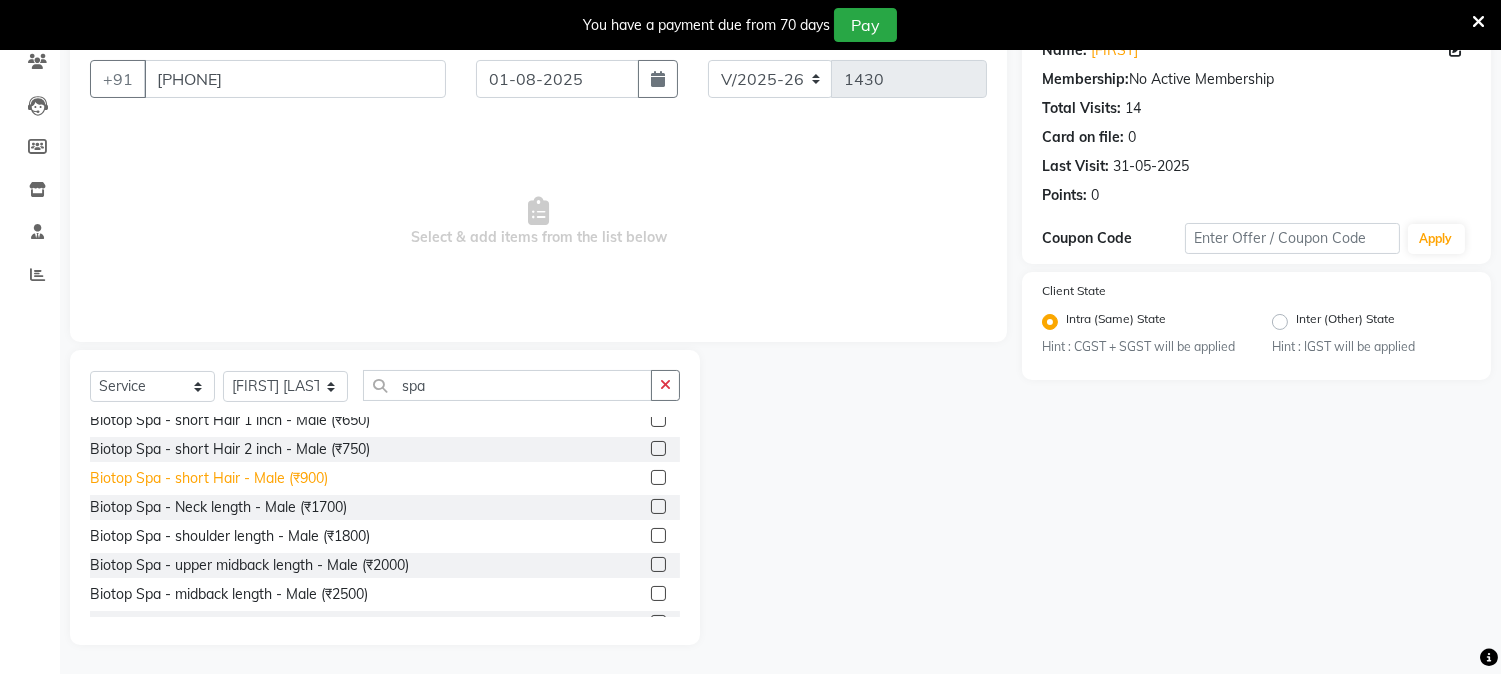 click on "Biotop Spa - short Hair - Male (₹900)" 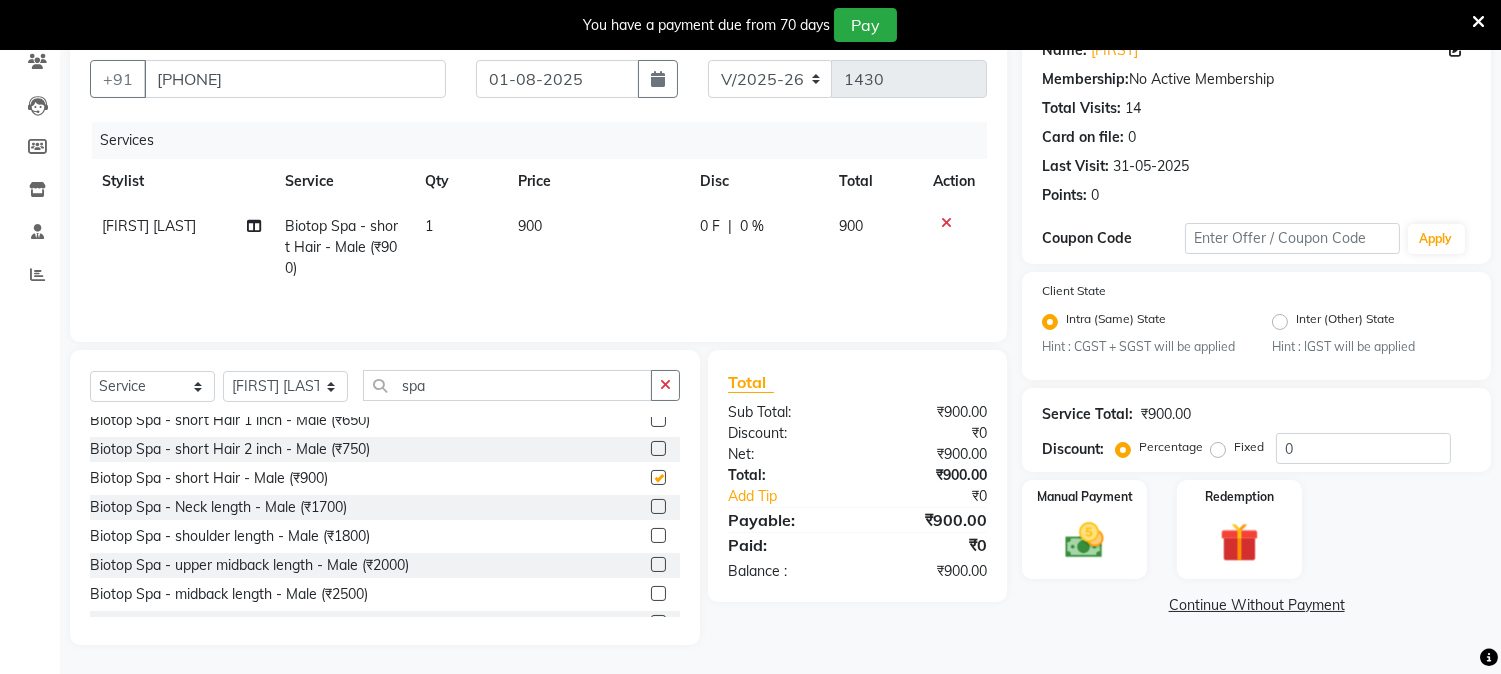 checkbox on "false" 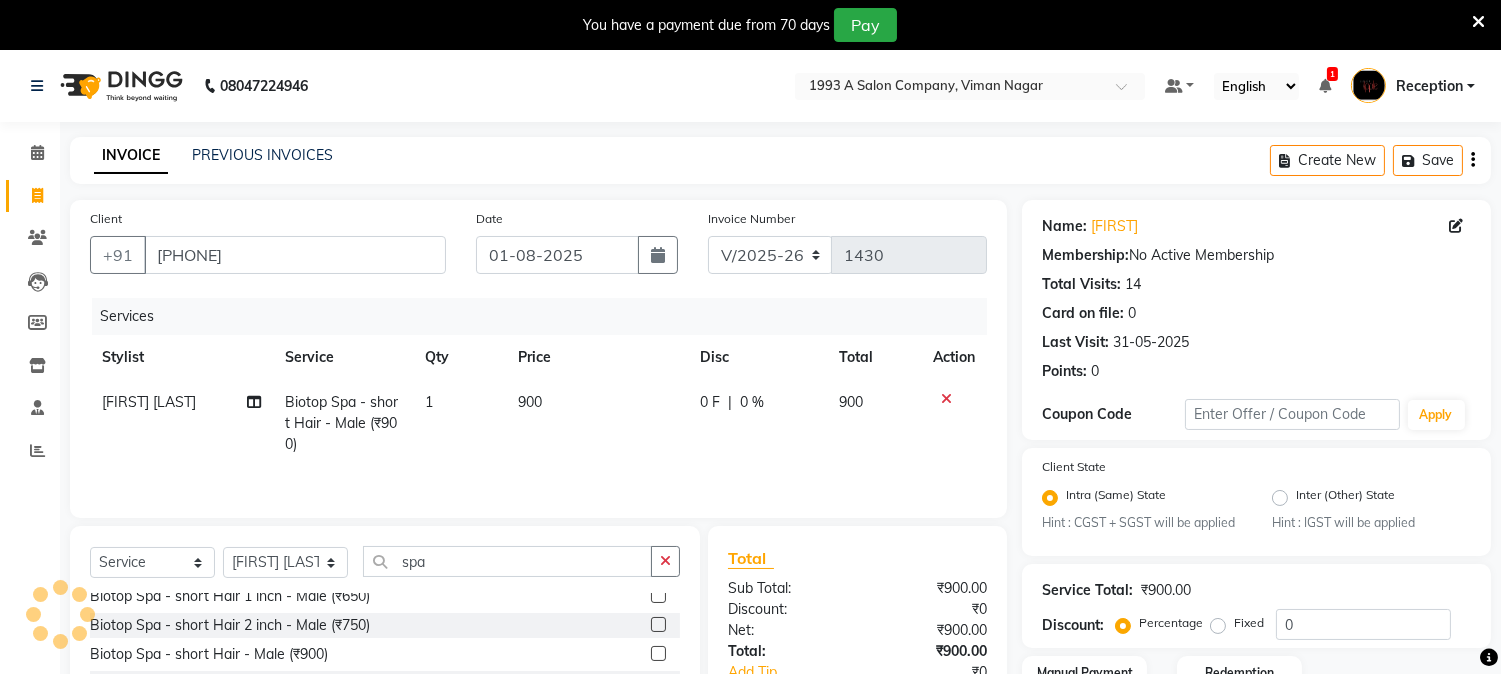 scroll, scrollTop: 178, scrollLeft: 0, axis: vertical 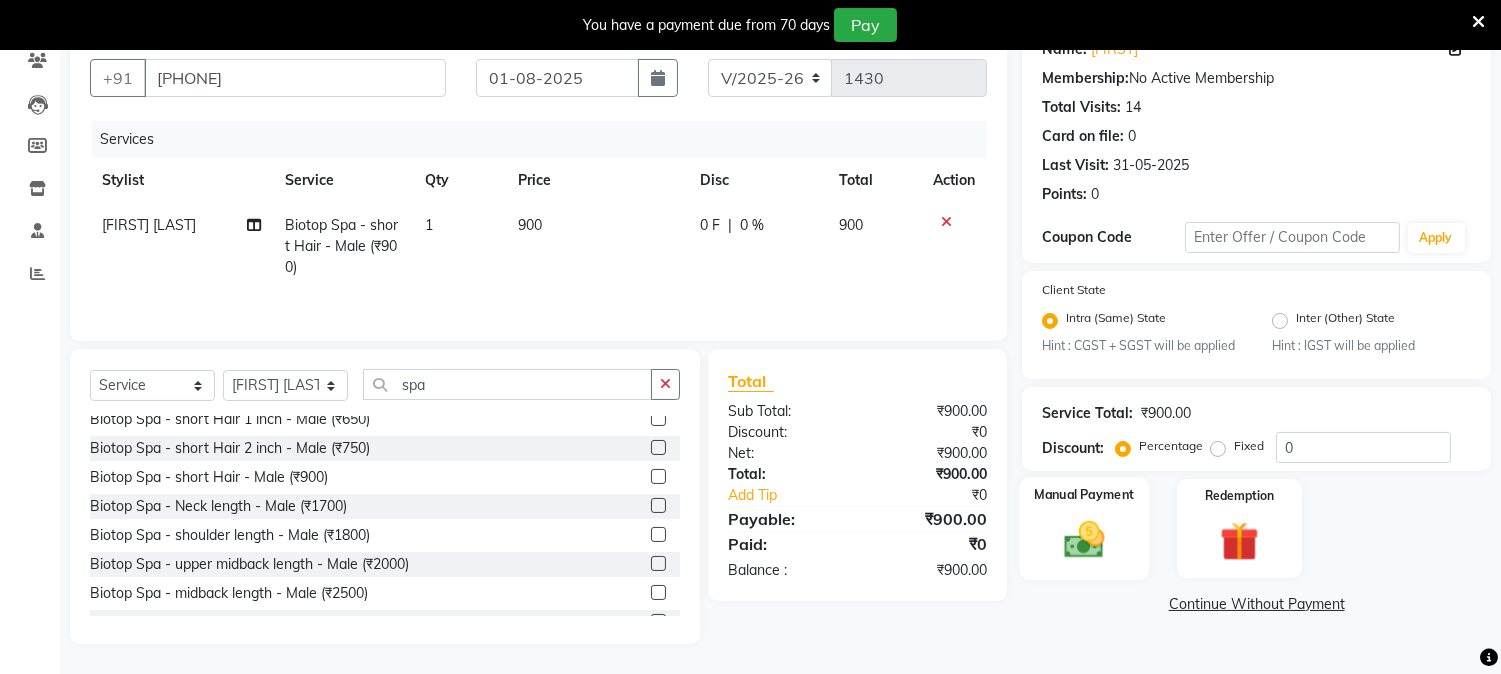 click on "Manual Payment" 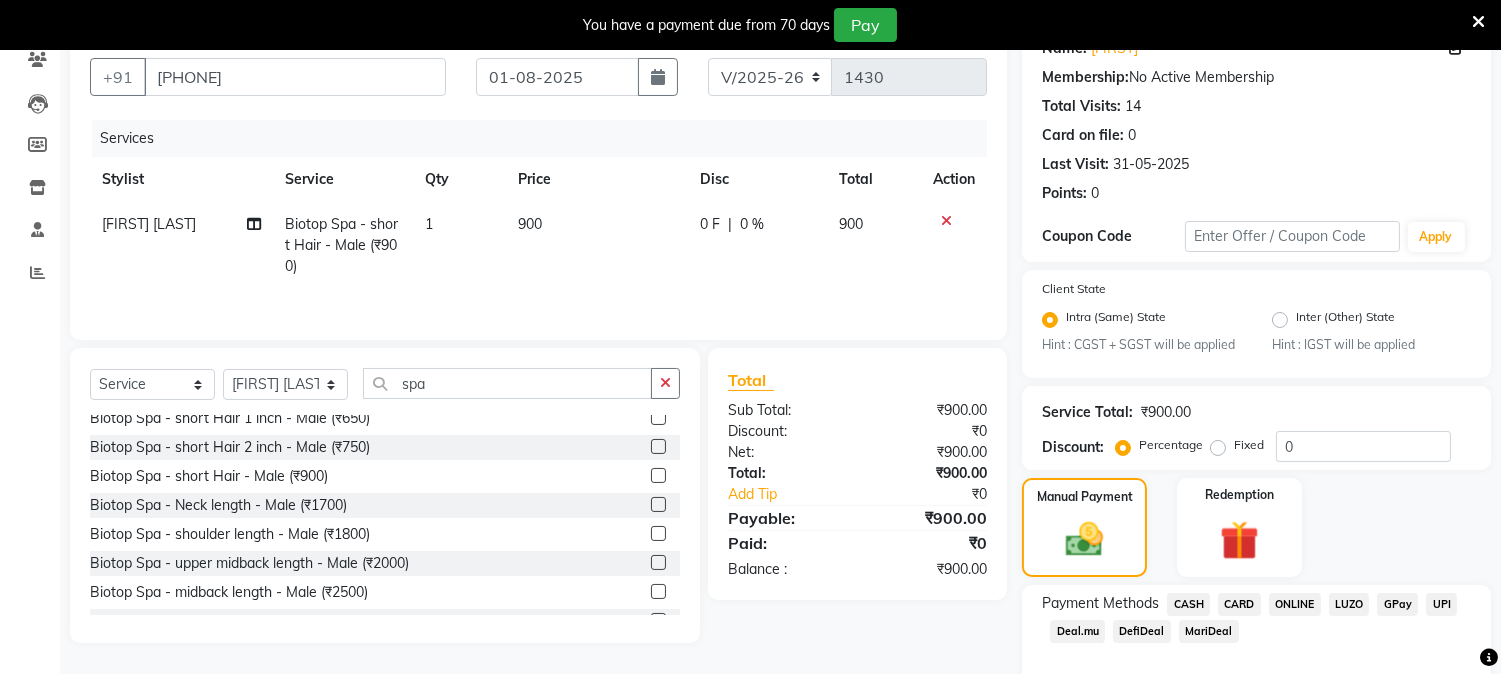 click on "ONLINE" 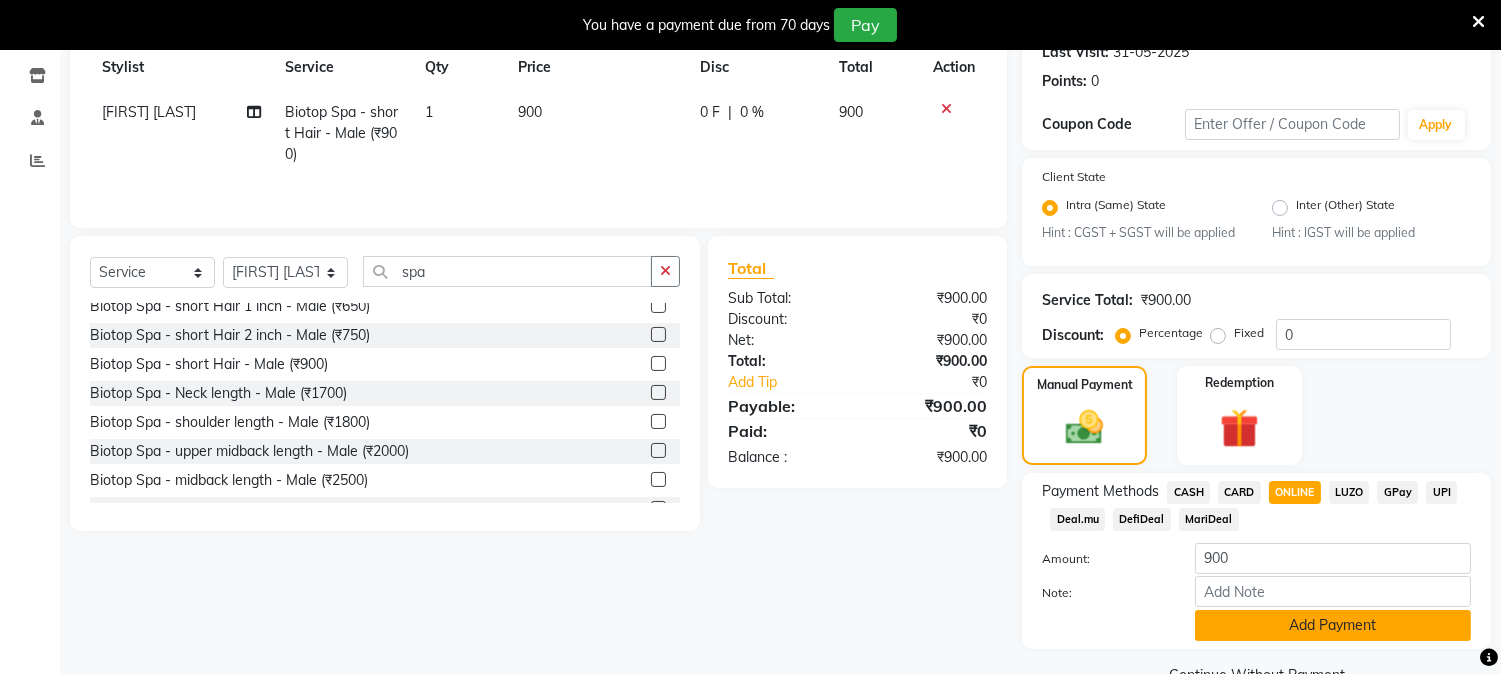 click on "Add Payment" 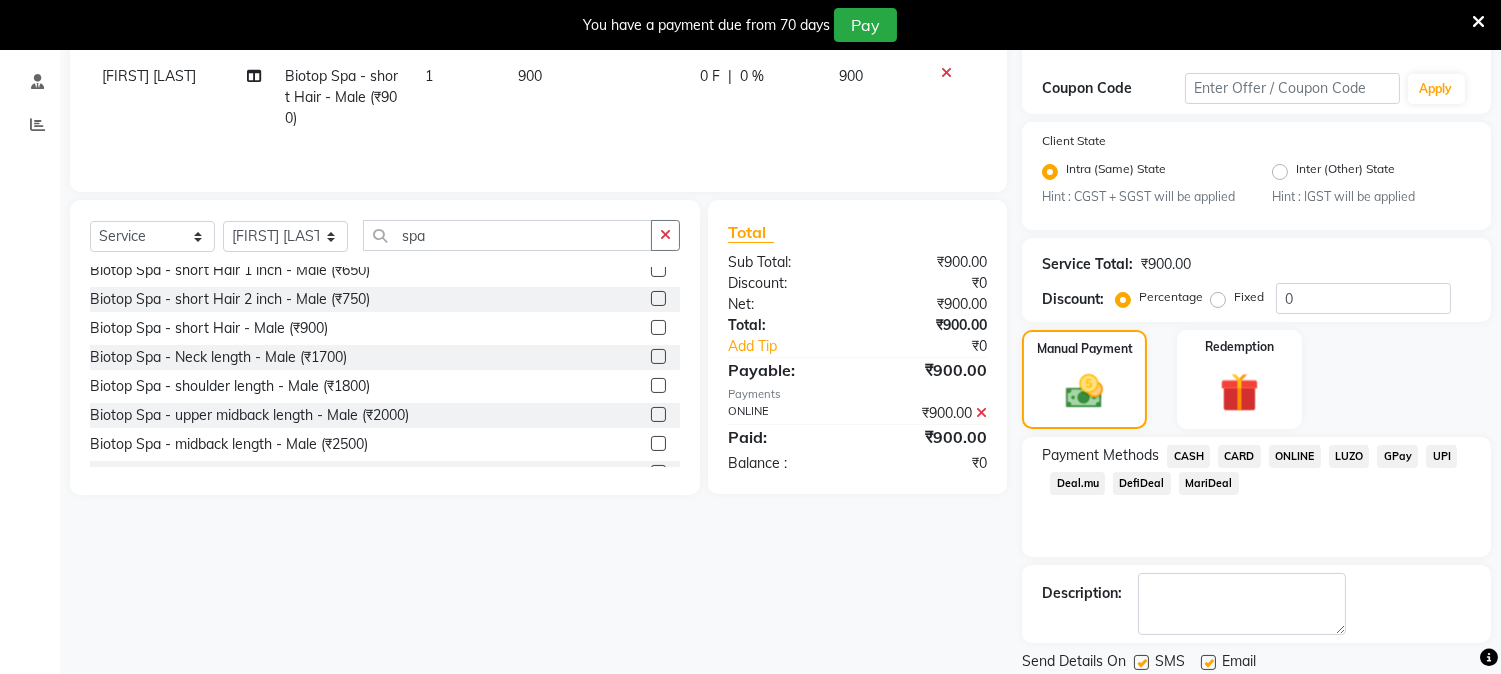 scroll, scrollTop: 346, scrollLeft: 0, axis: vertical 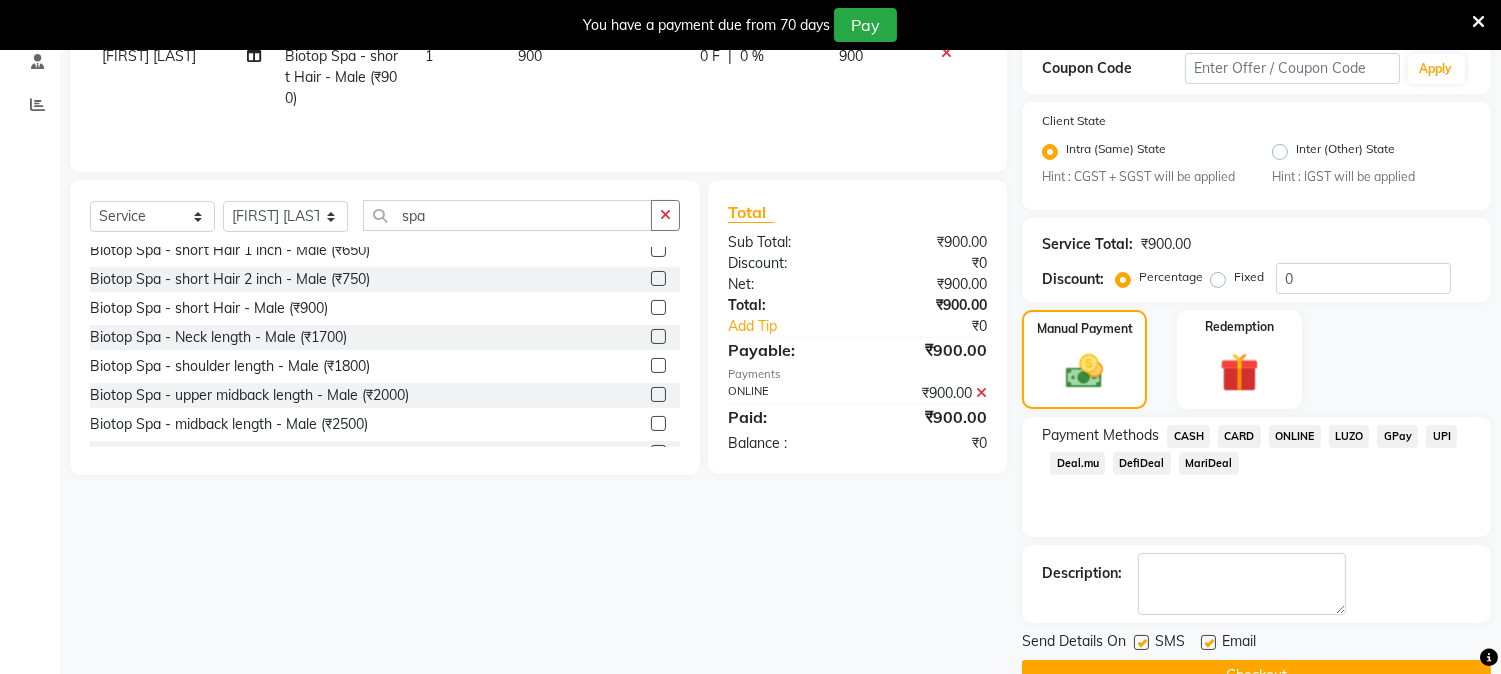 click on "Checkout" 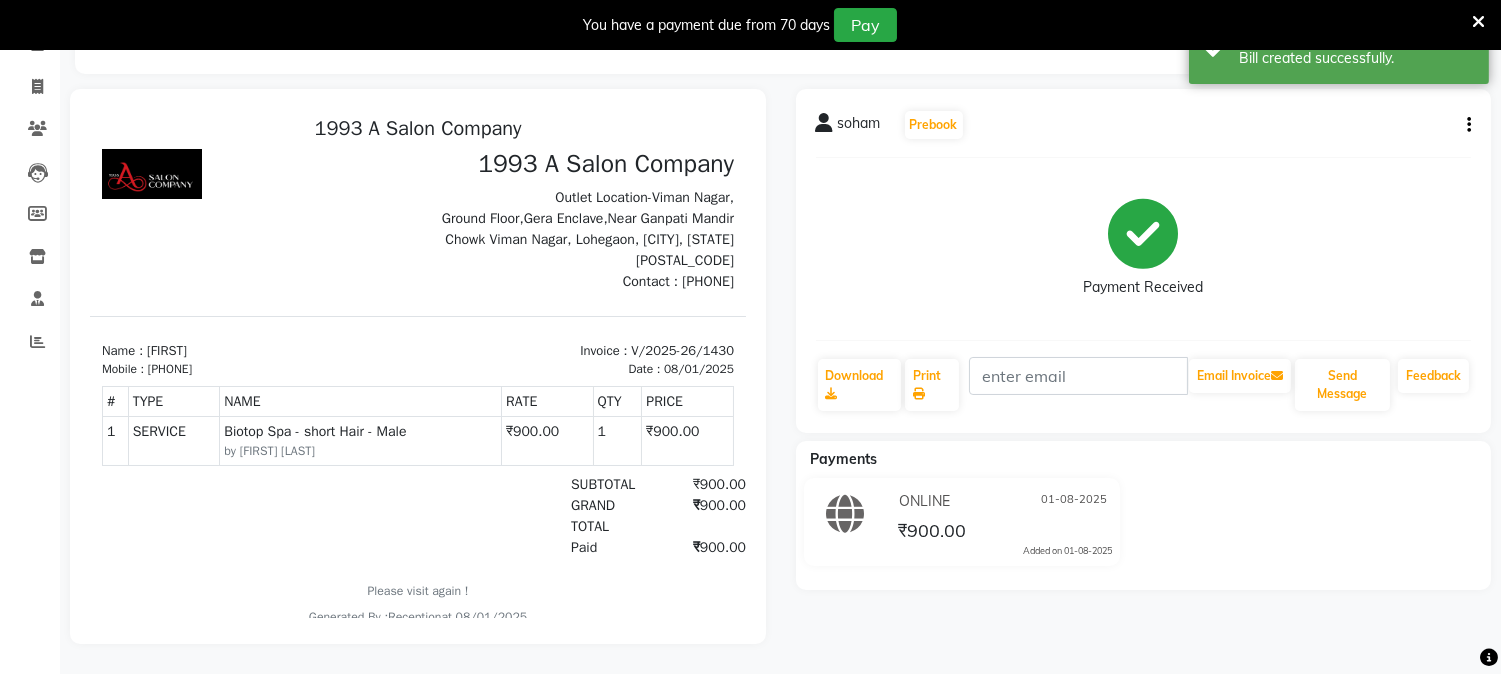 scroll, scrollTop: 0, scrollLeft: 0, axis: both 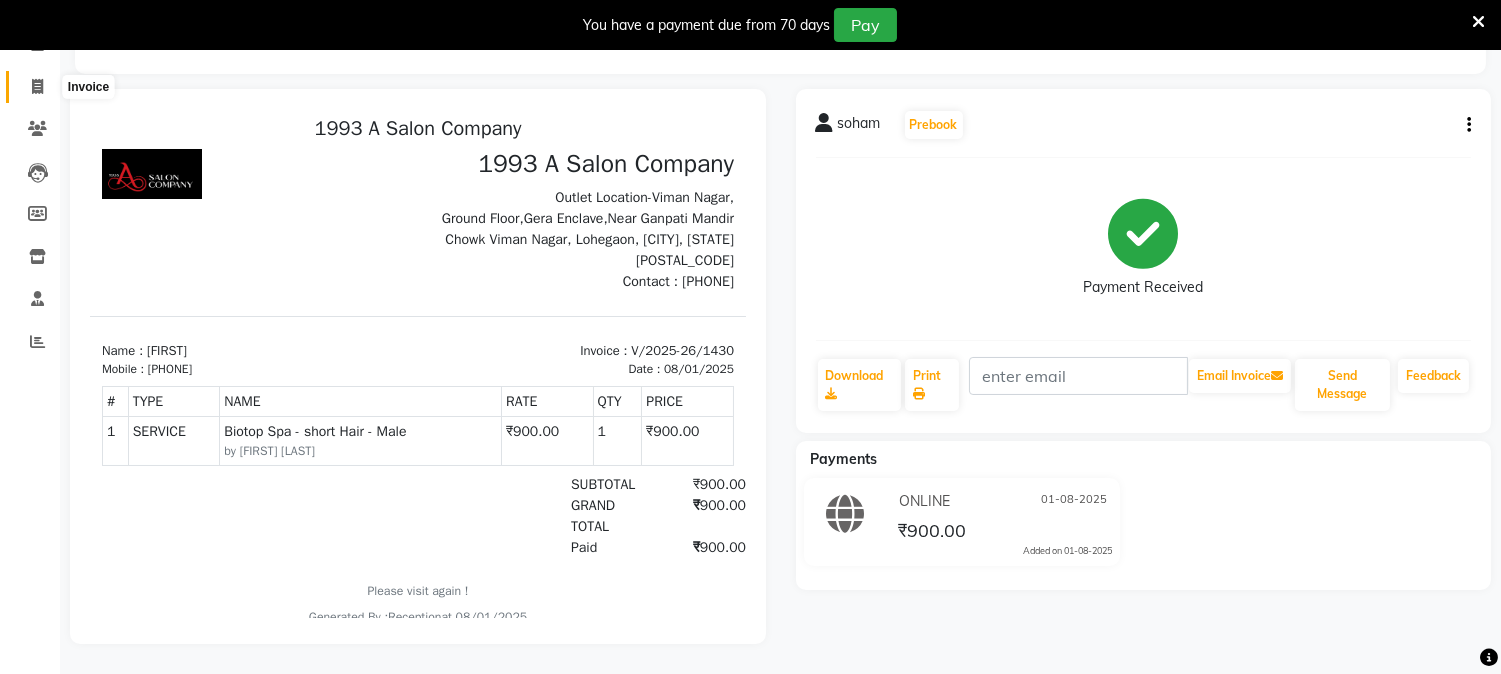 click 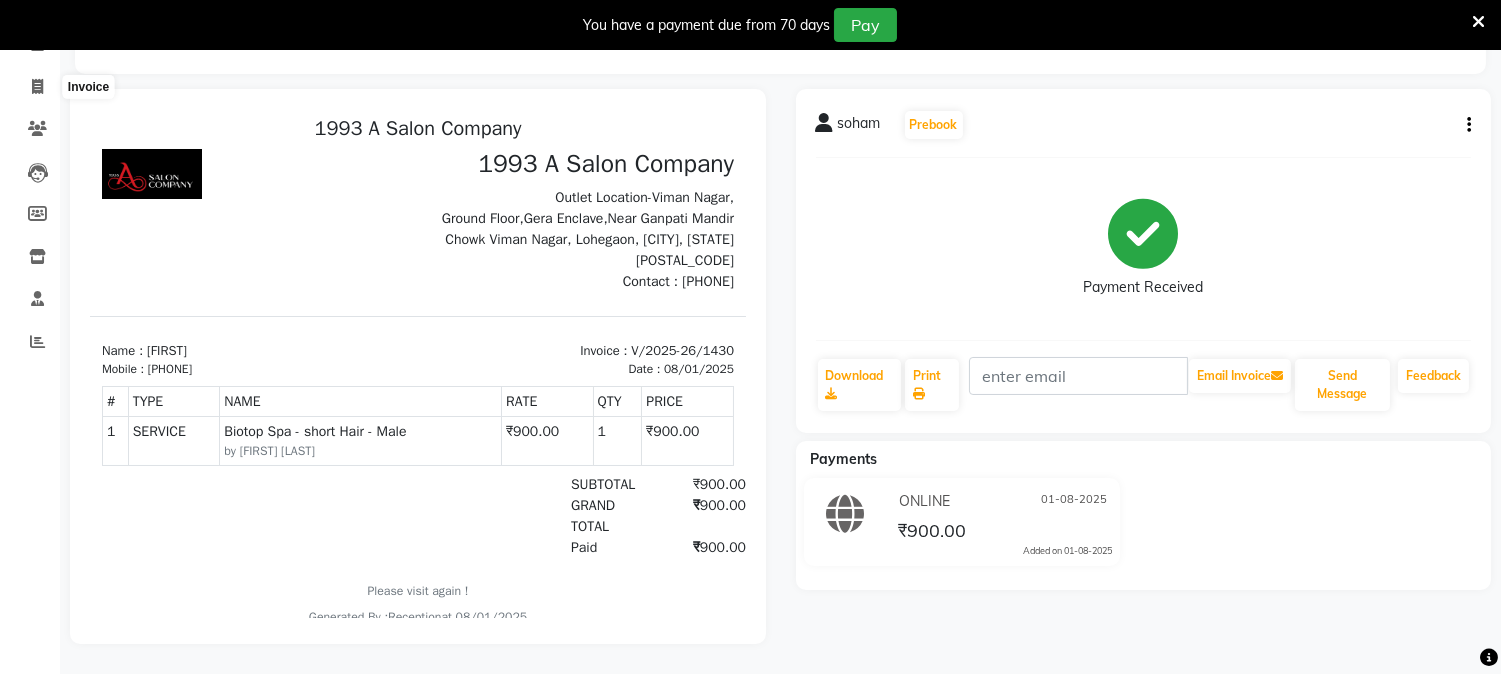 select on "service" 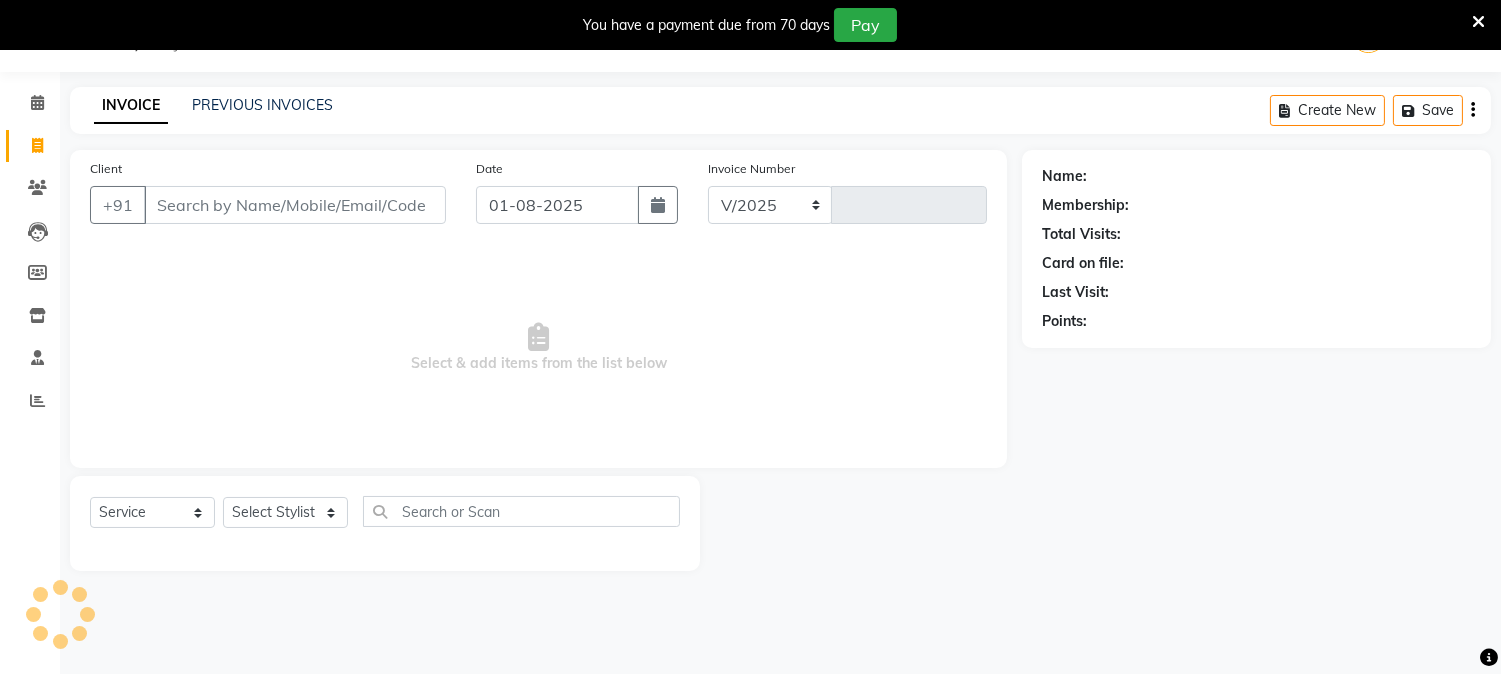 scroll, scrollTop: 50, scrollLeft: 0, axis: vertical 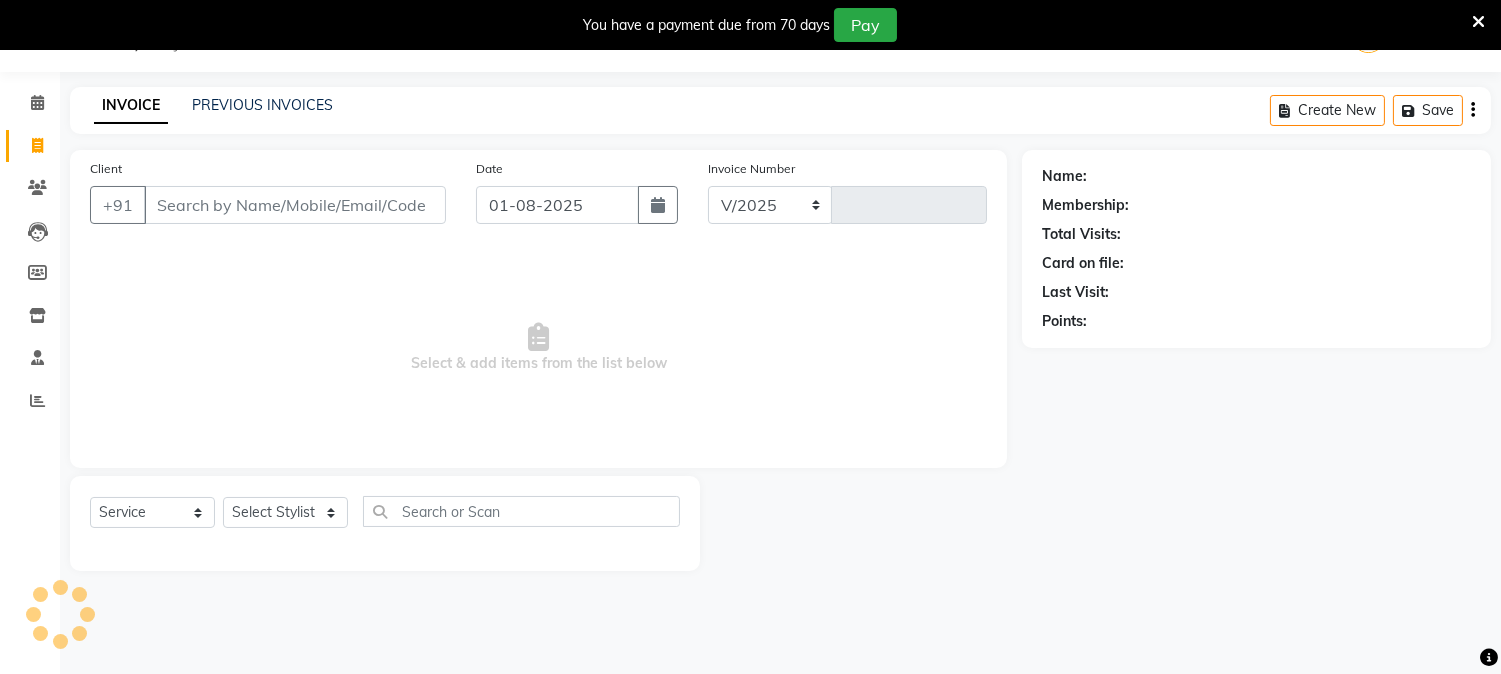 select on "144" 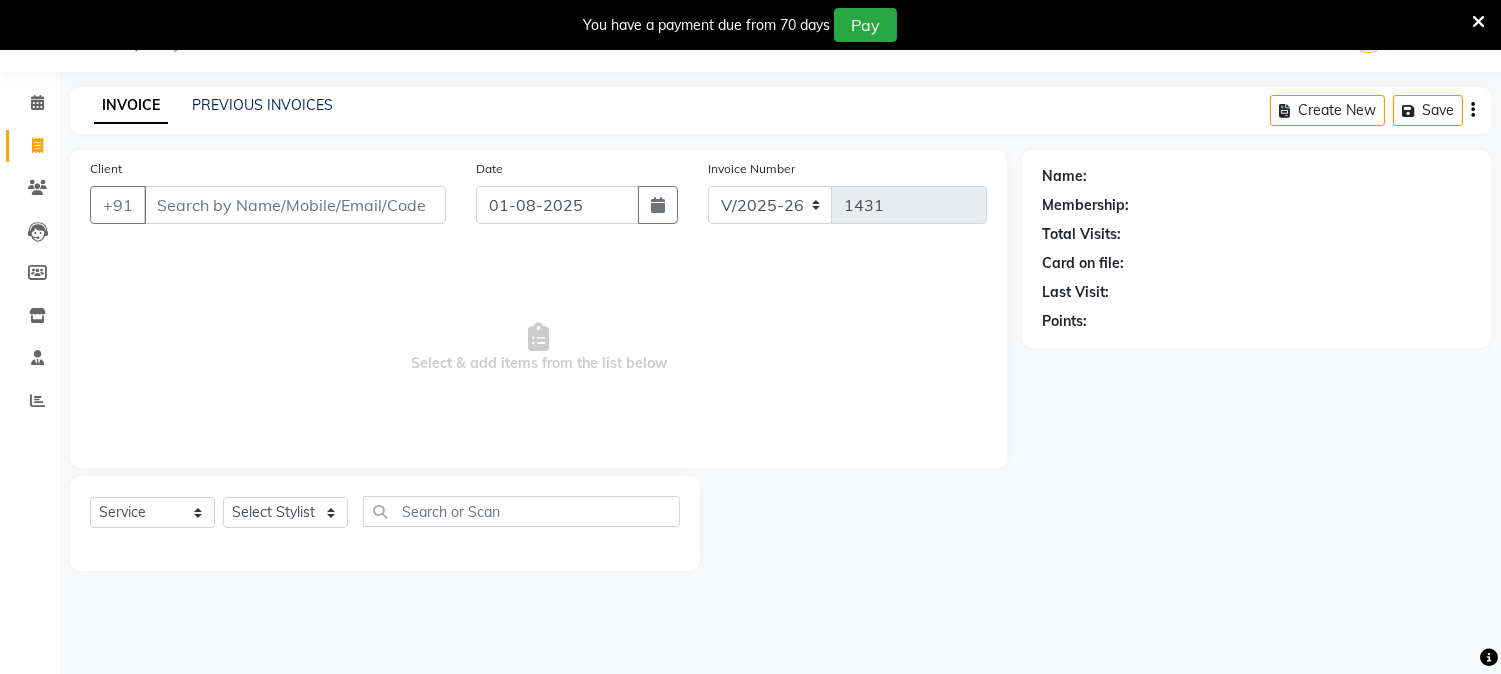 click on "Client" at bounding box center (295, 205) 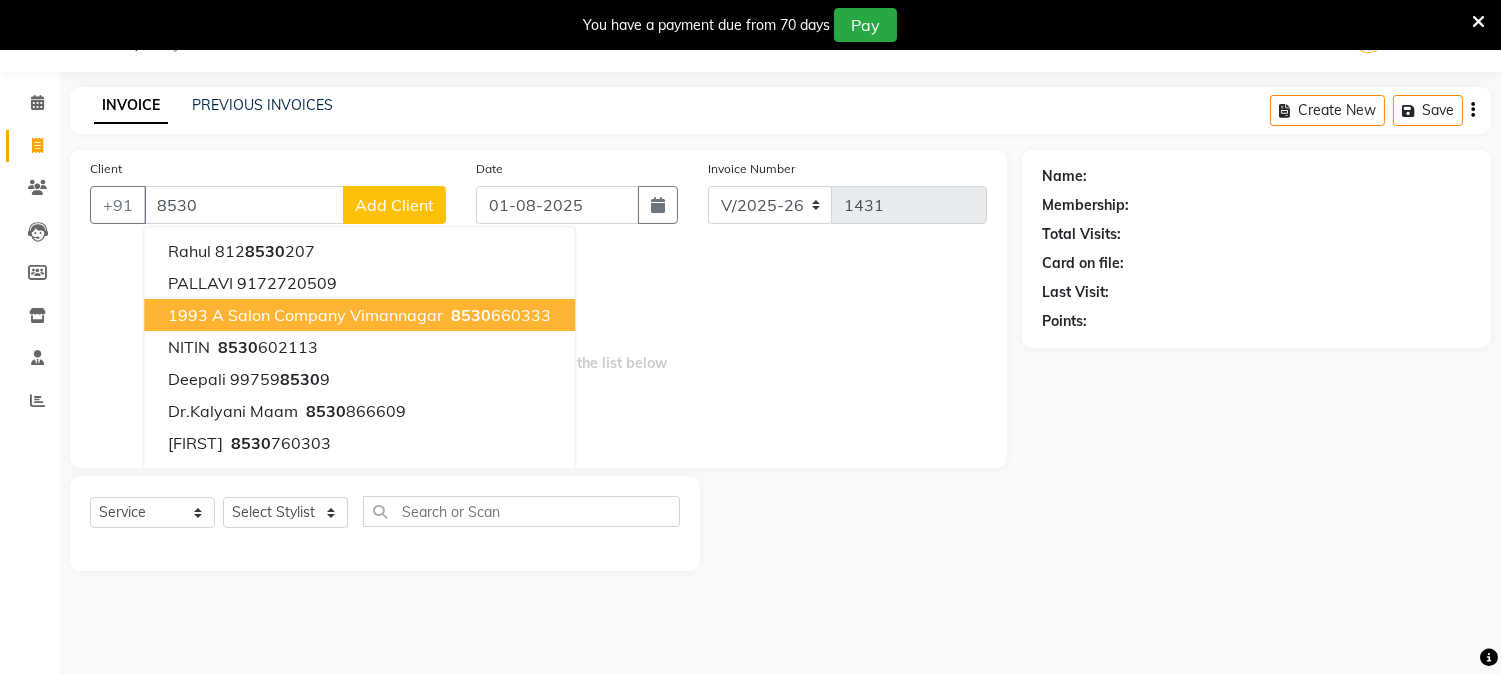 click on "1993 A salon company vimannagar" at bounding box center [305, 315] 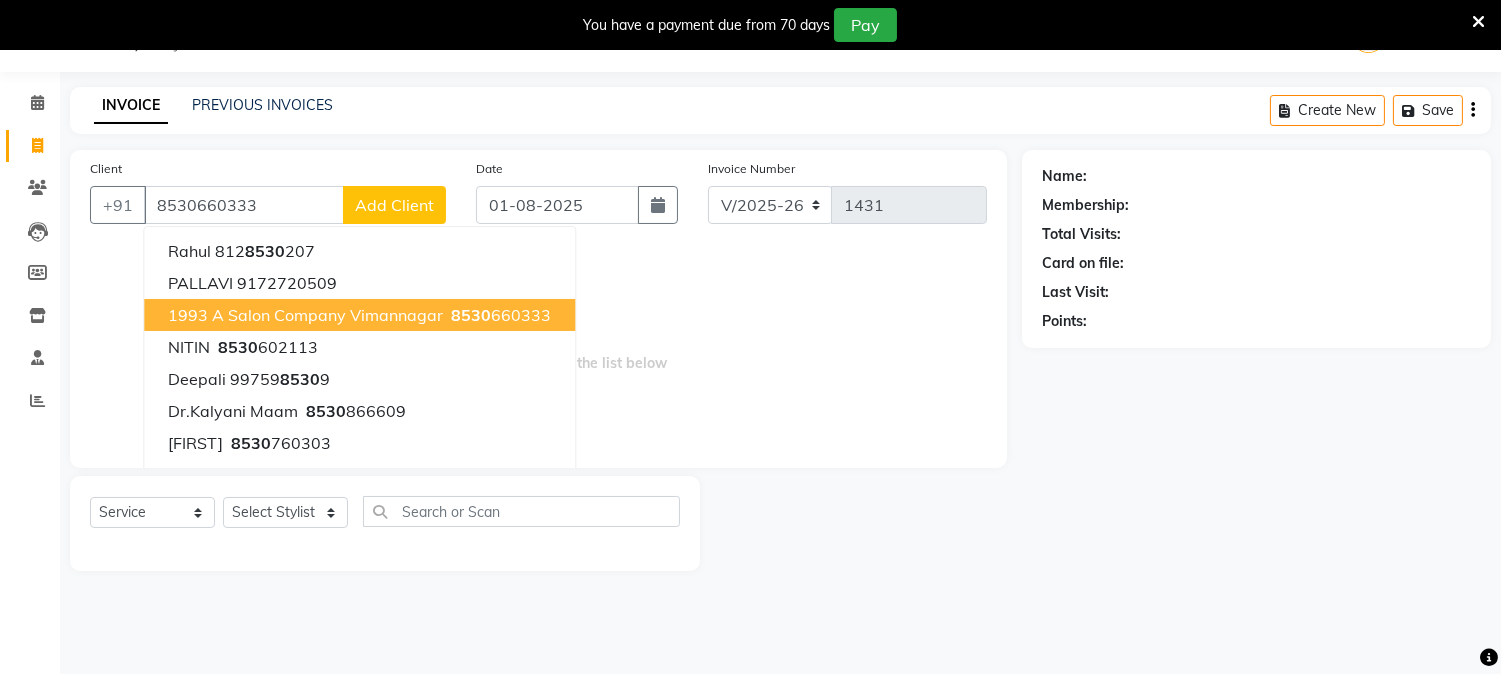 type on "8530660333" 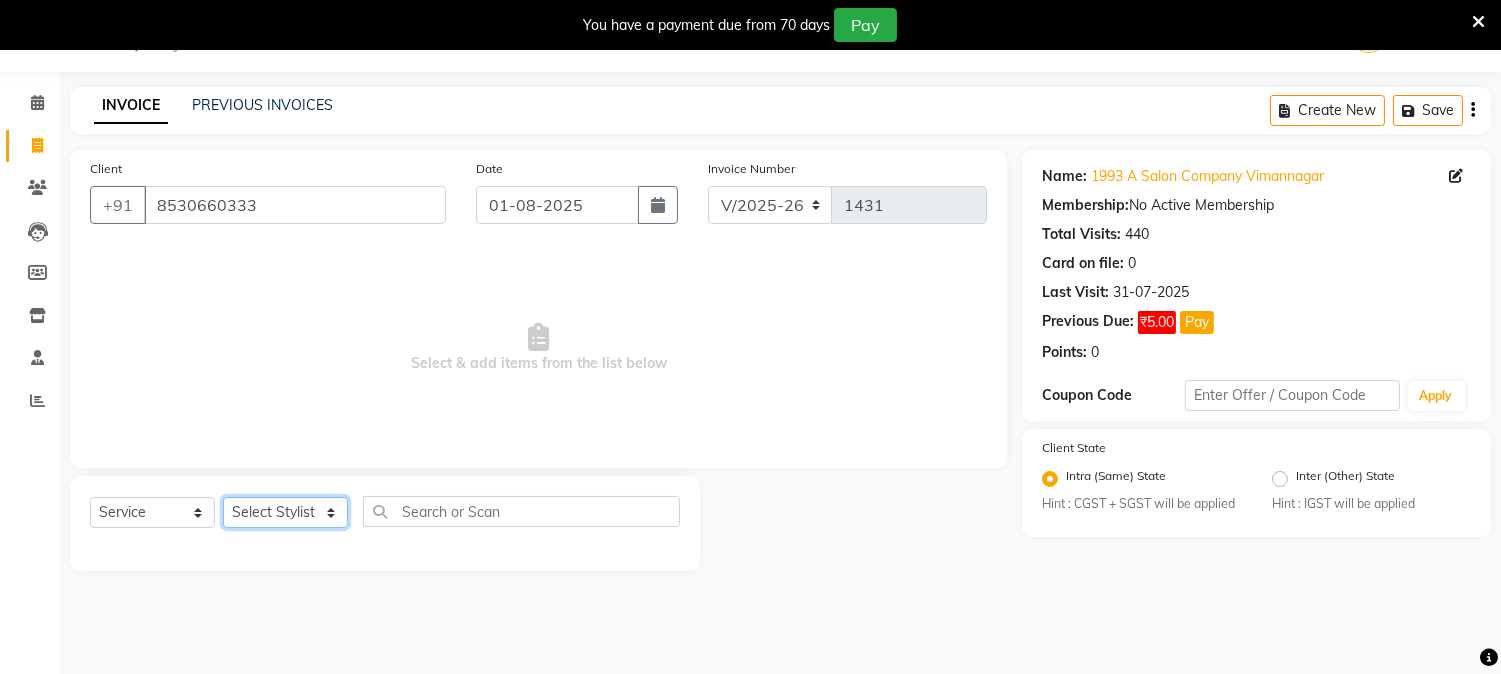 click on "Select Stylist [FIRST] [LAST] [FIRST] [LAST]  Reception  [FIRST] [LAST] [FIRST] [LAST] [FIRST] Training Department [FIRST] [LAST] [FIRST] Sir" 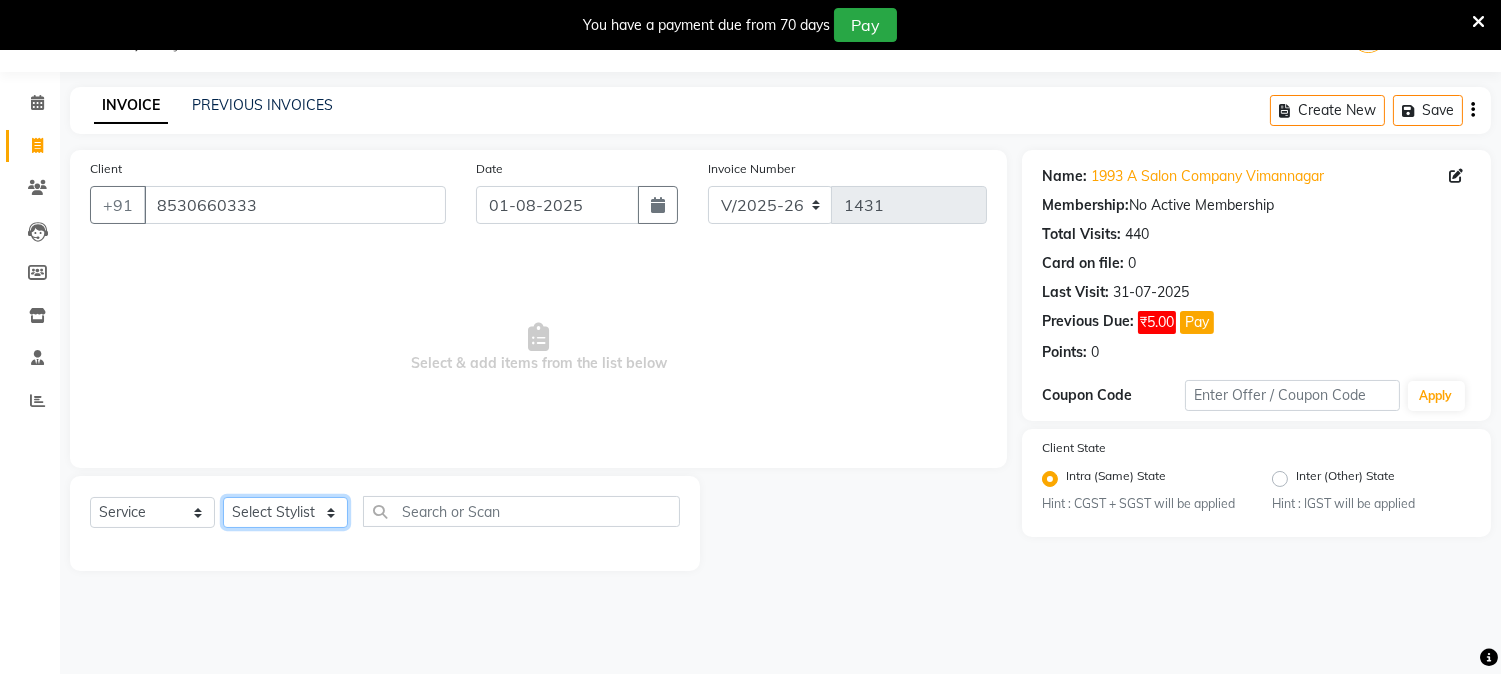 select on "86362" 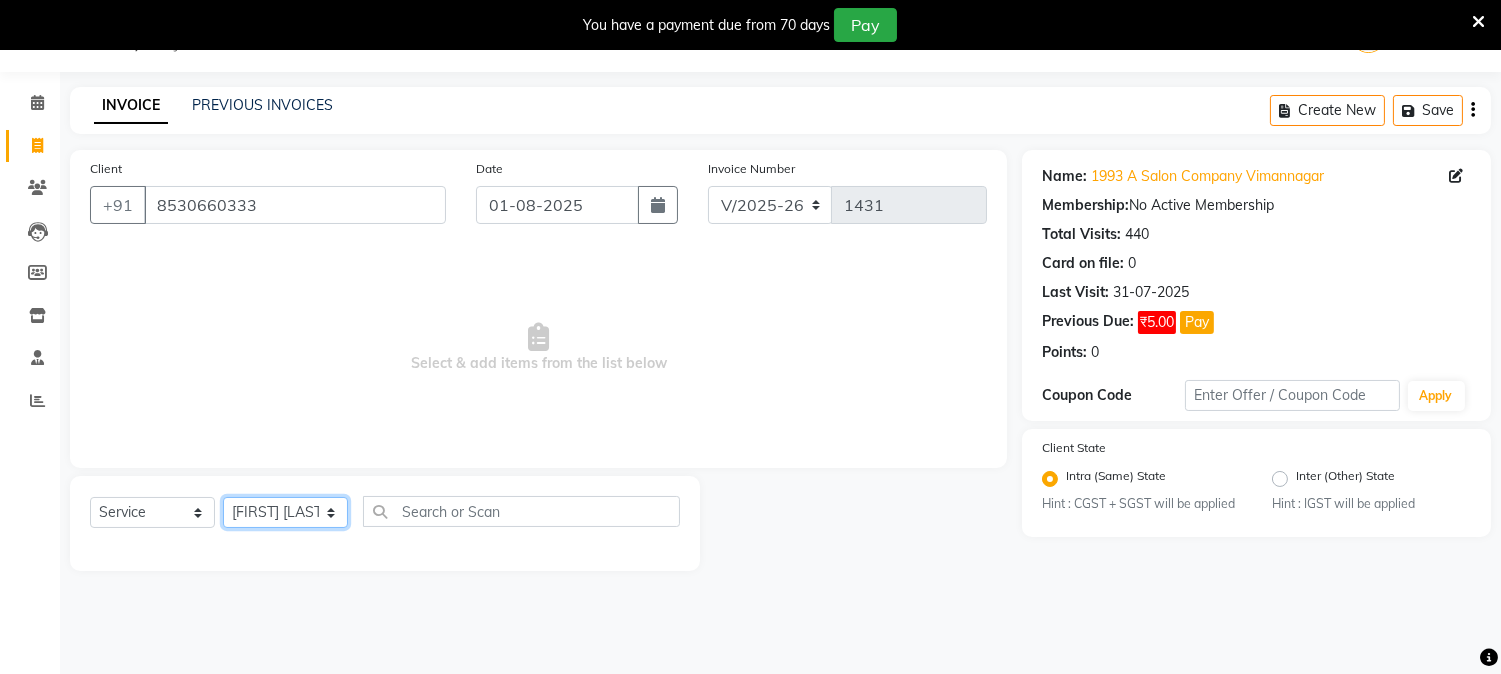 click on "Select Stylist [FIRST] [LAST] [FIRST] [LAST]  Reception  [FIRST] [LAST] [FIRST] [LAST] [FIRST] Training Department [FIRST] [LAST] [FIRST] Sir" 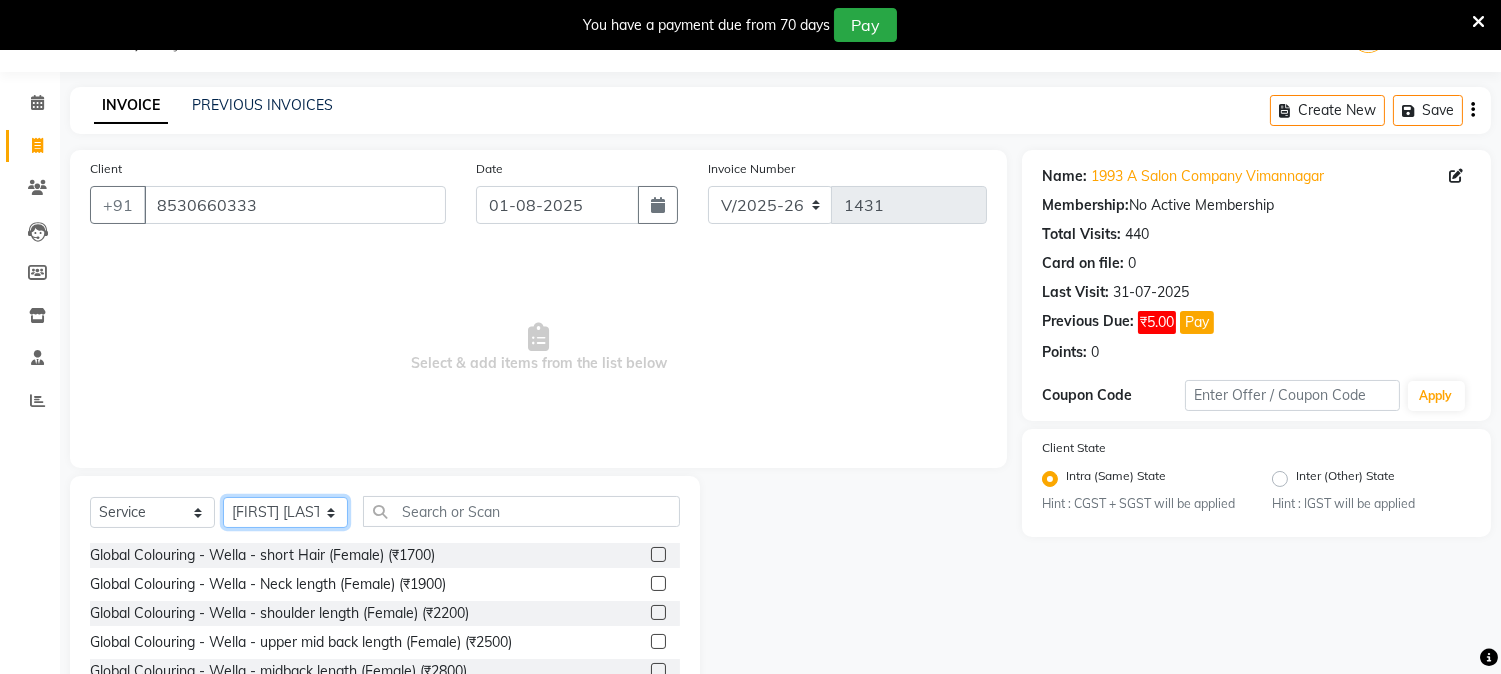 scroll, scrollTop: 176, scrollLeft: 0, axis: vertical 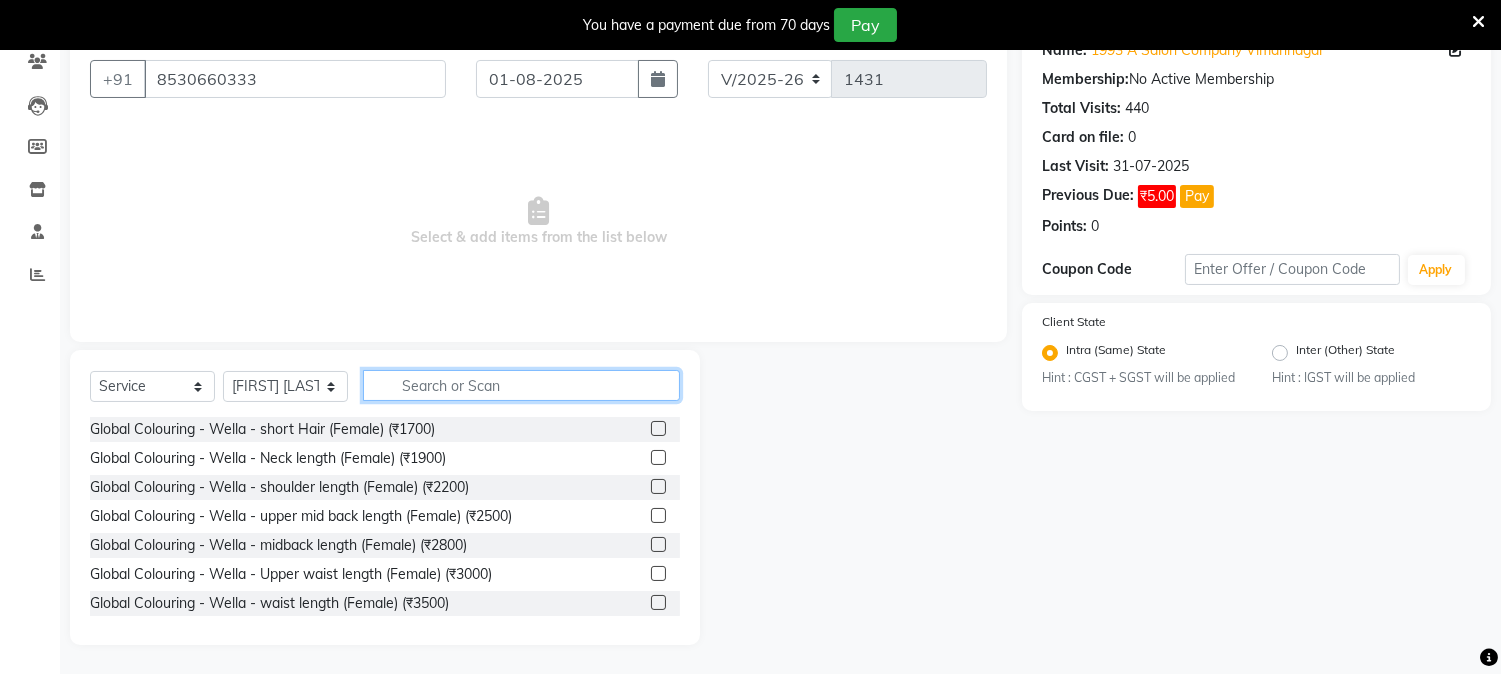 click 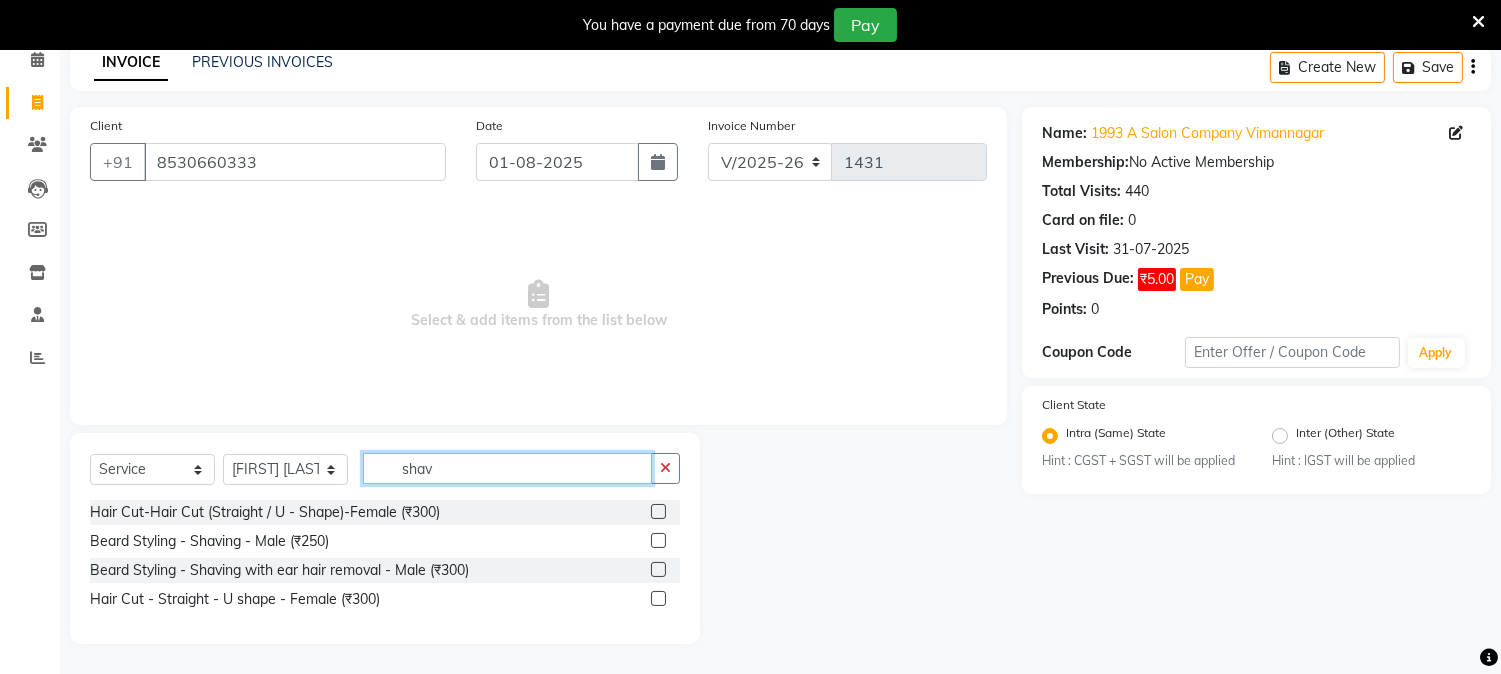 scroll, scrollTop: 50, scrollLeft: 0, axis: vertical 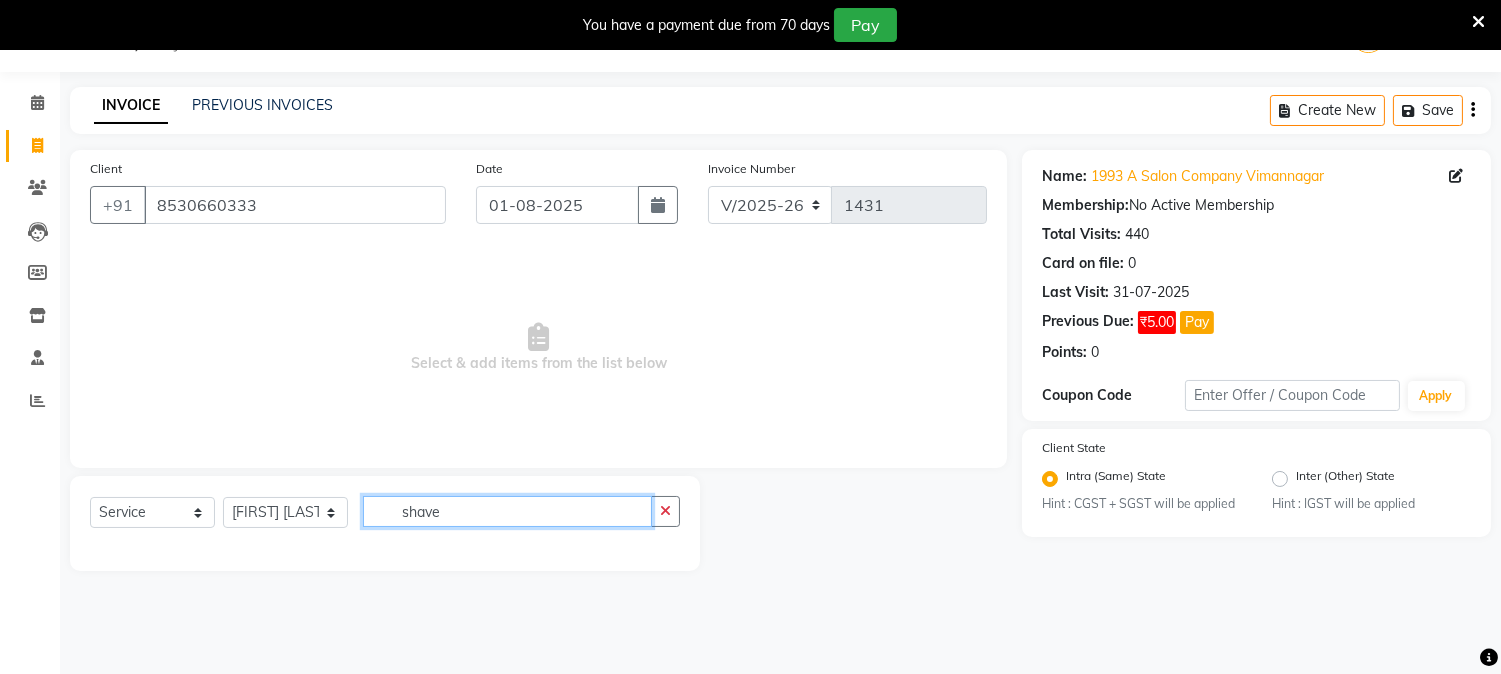 click on "shave" 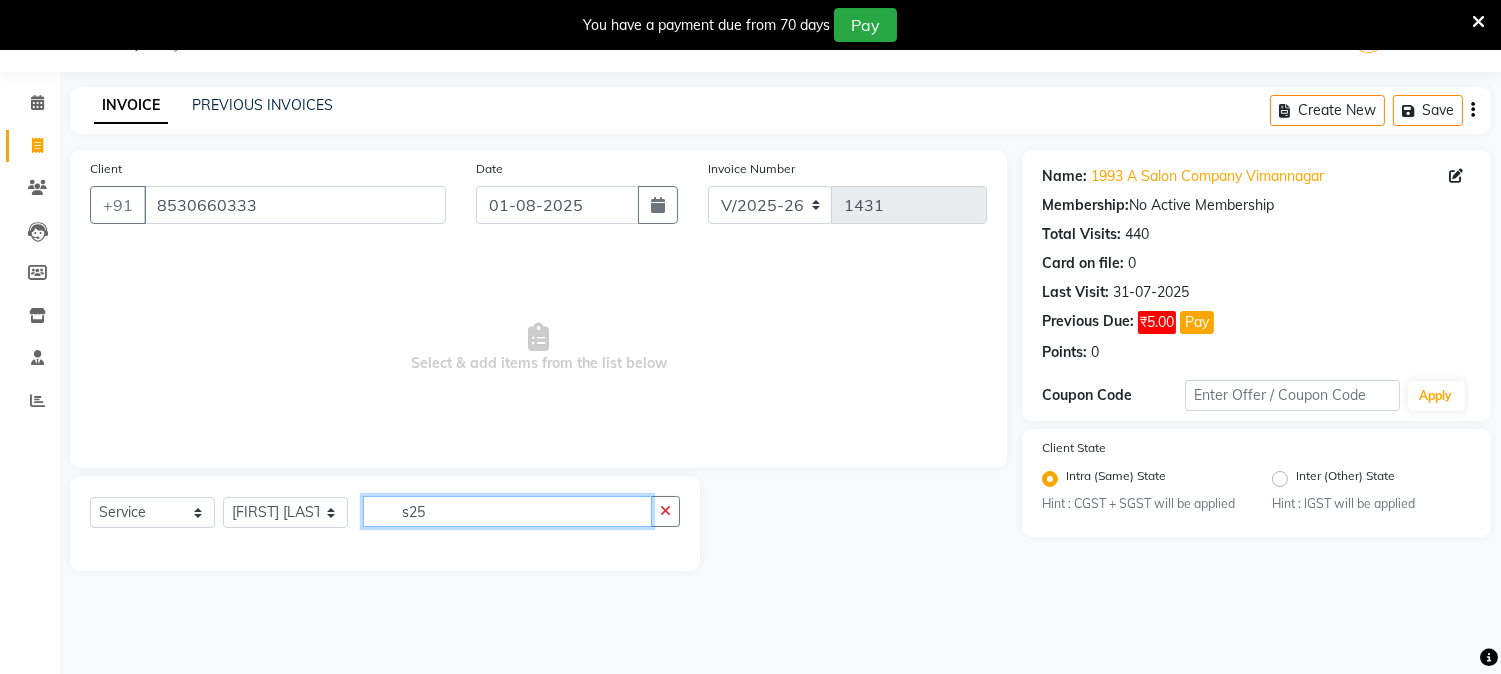 scroll, scrollTop: 50, scrollLeft: 0, axis: vertical 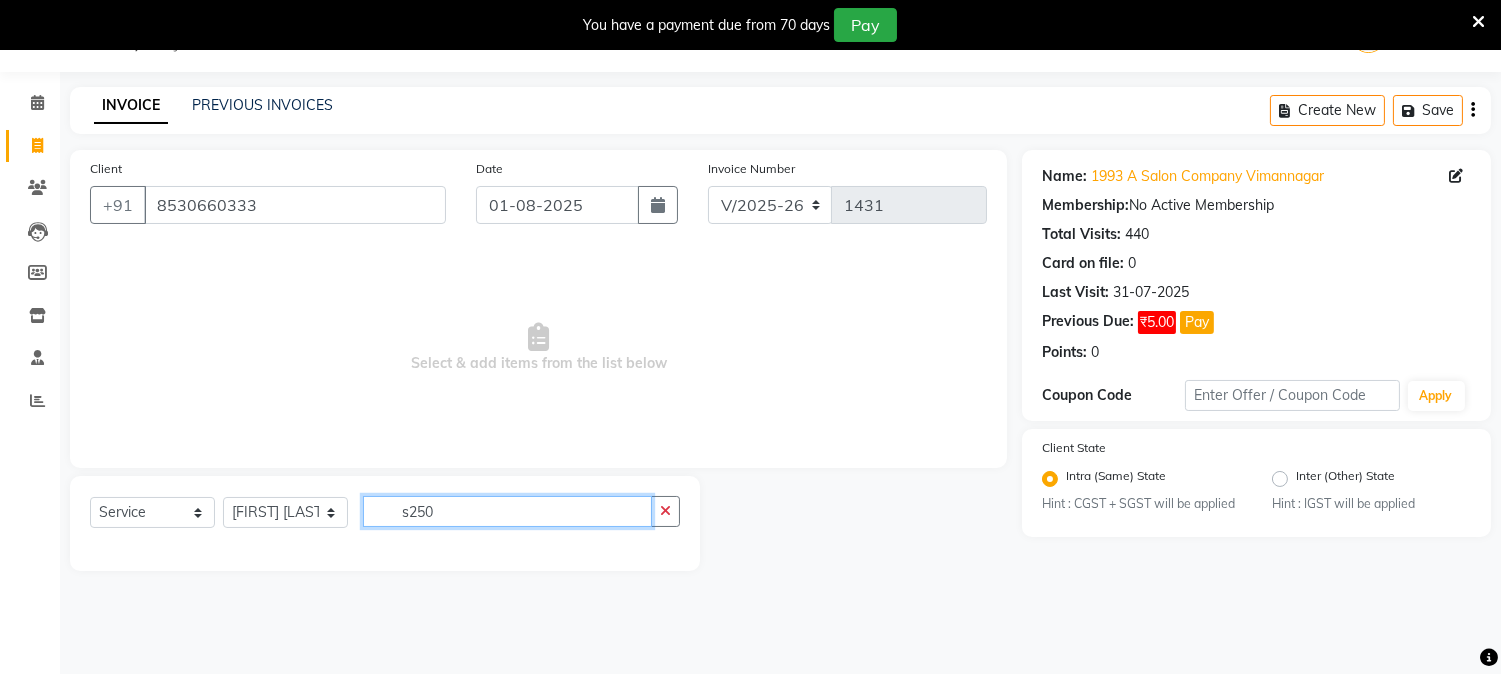 click on "s250" 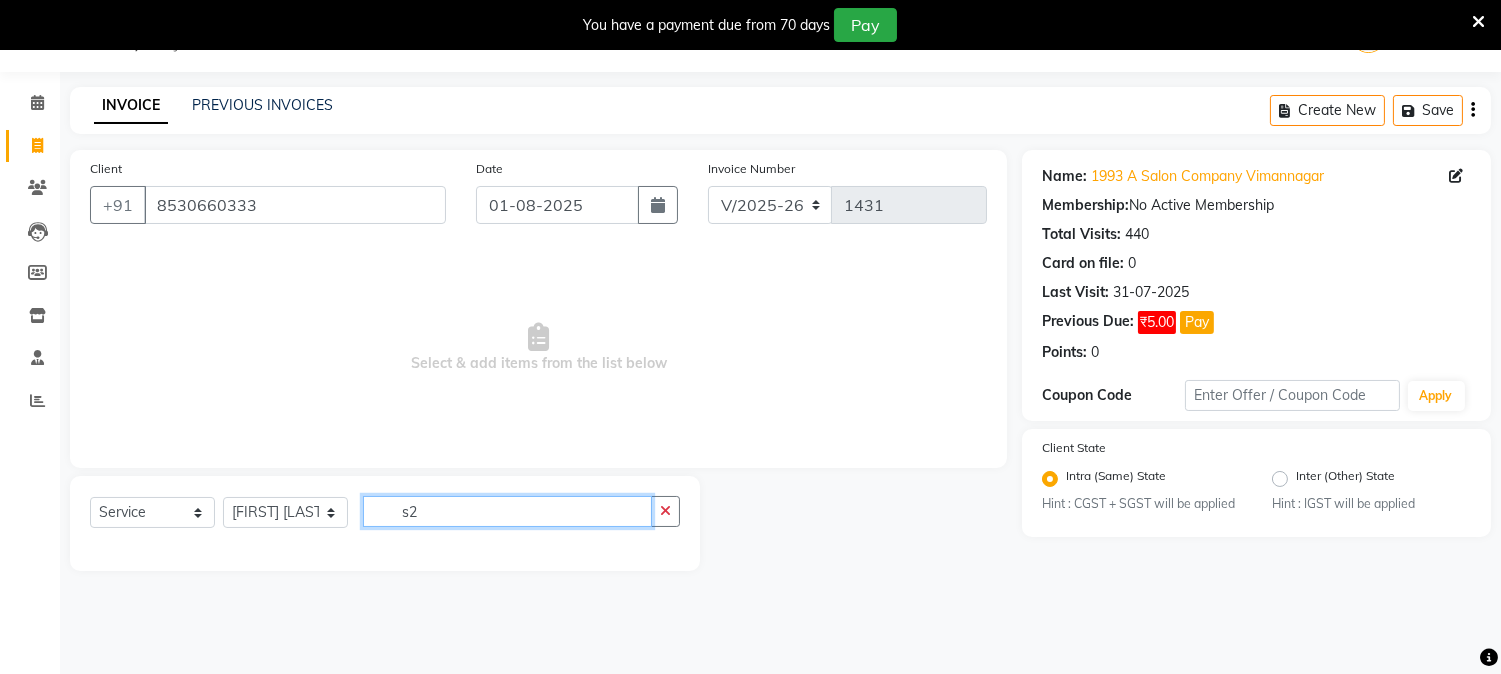 type on "s" 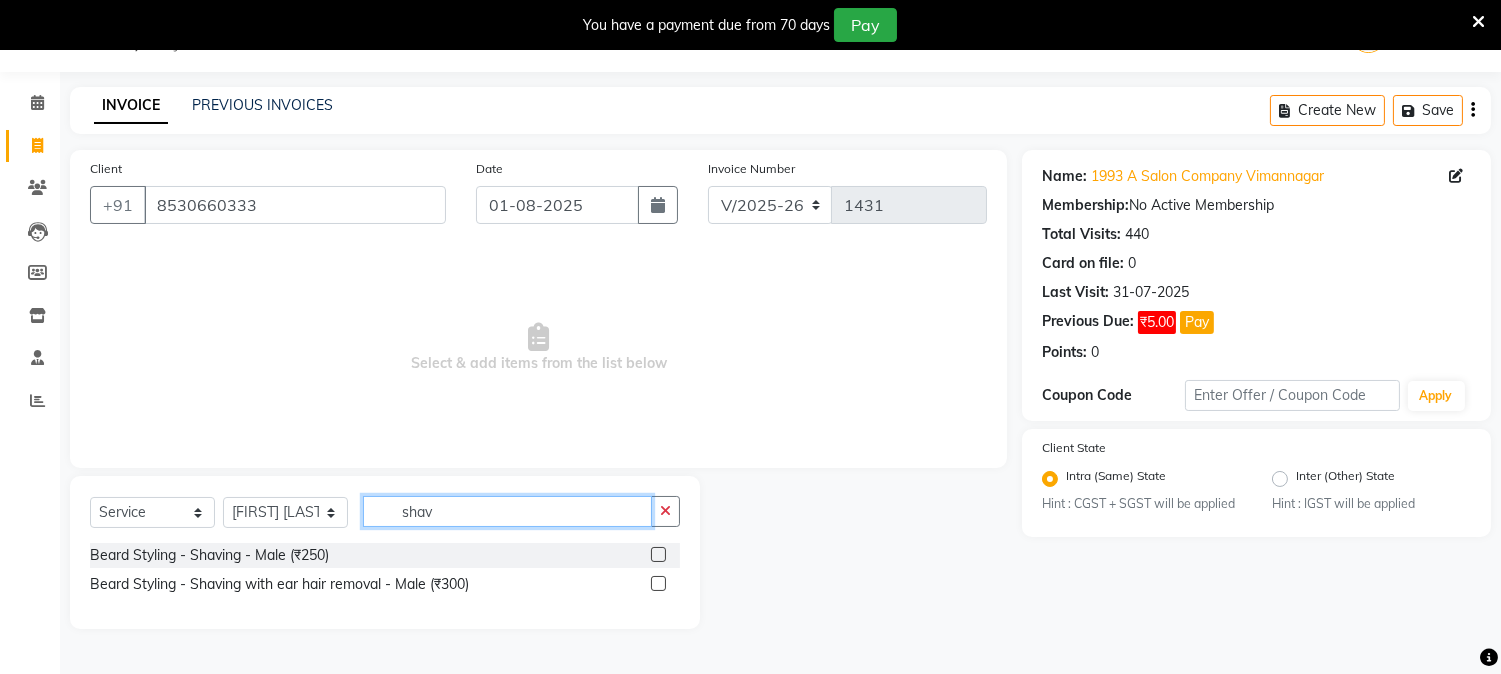 scroll, scrollTop: 50, scrollLeft: 0, axis: vertical 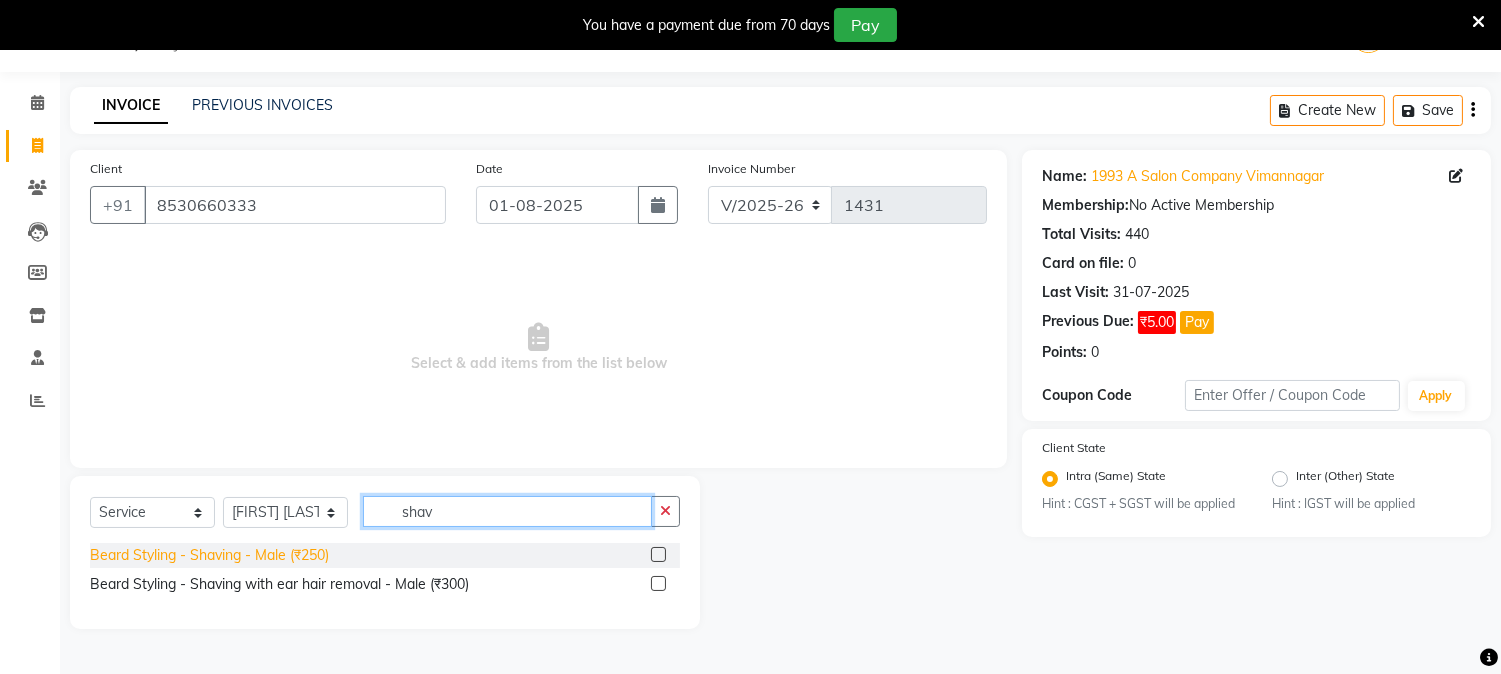 type on "shav" 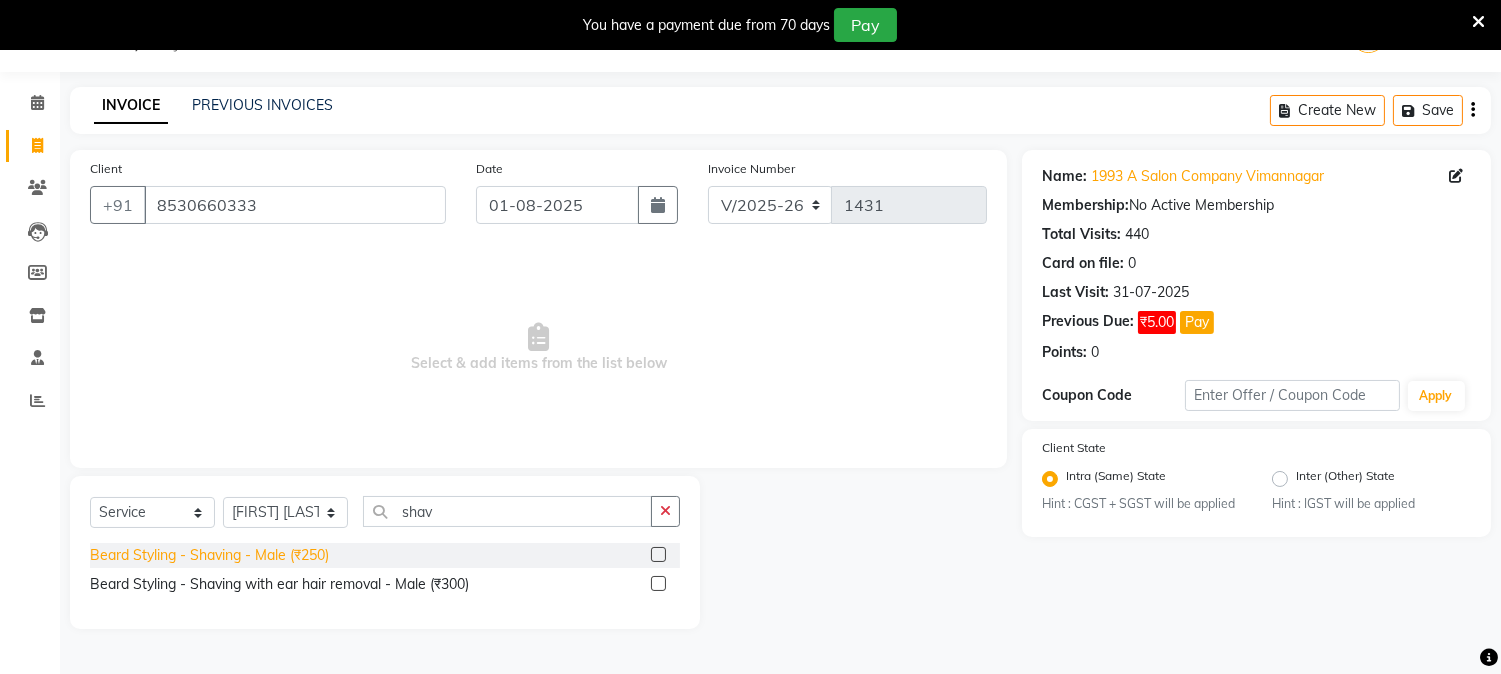 click on "Beard Styling - Shaving - Male (₹250)" 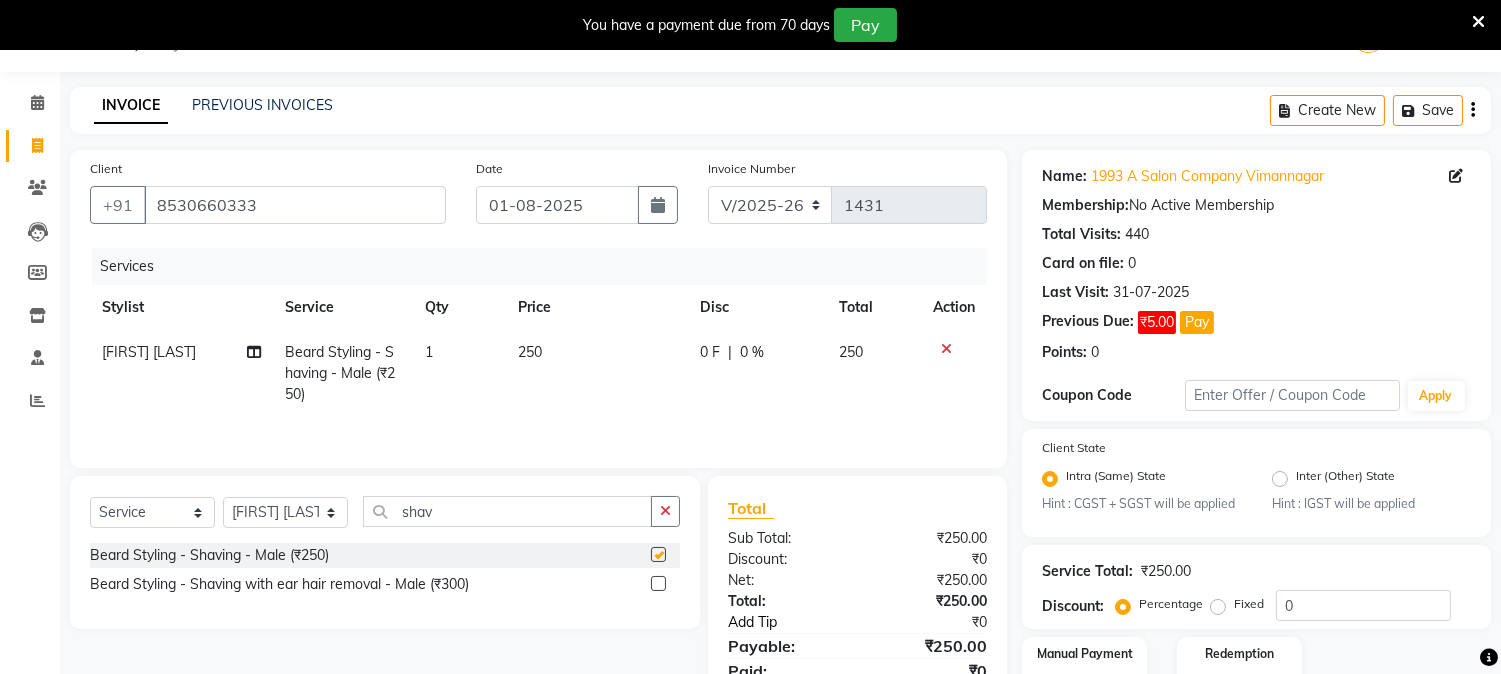 checkbox on "false" 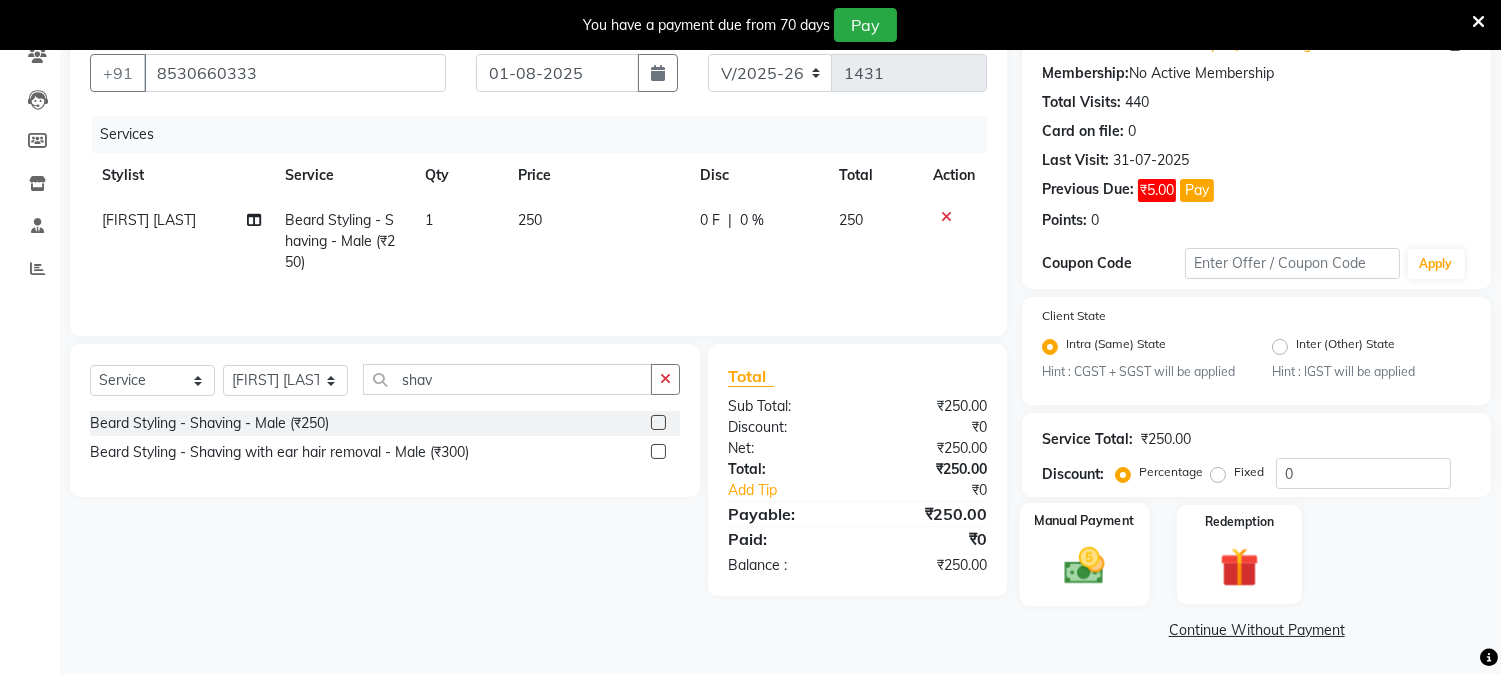 click on "Manual Payment" 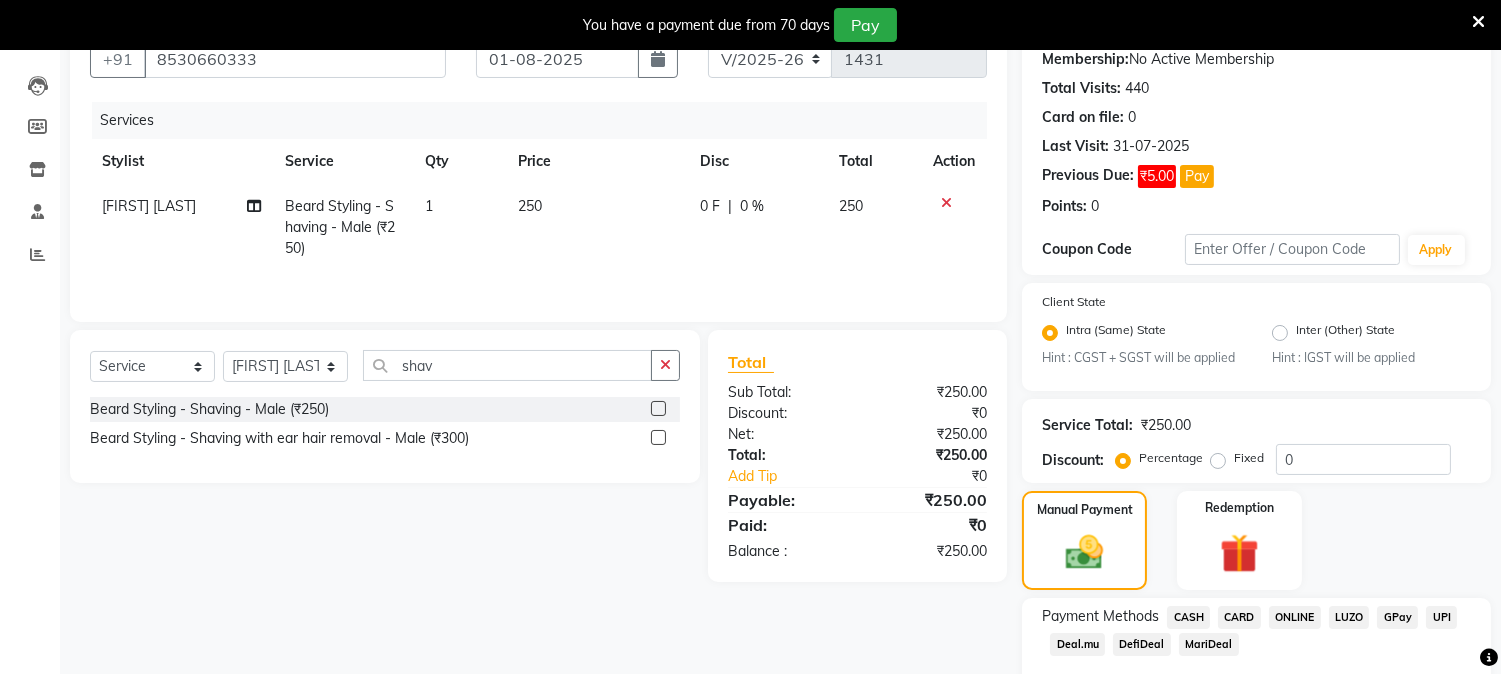 scroll, scrollTop: 311, scrollLeft: 0, axis: vertical 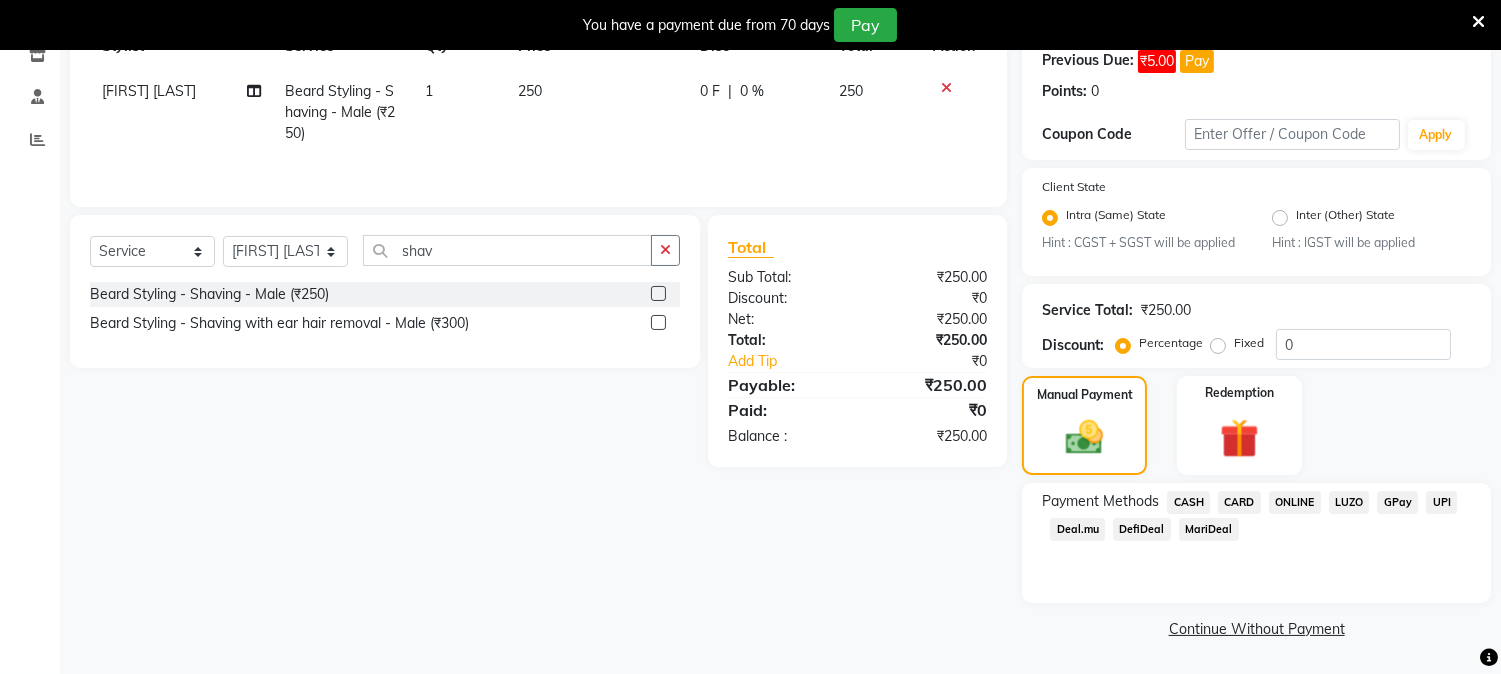 click on "ONLINE" 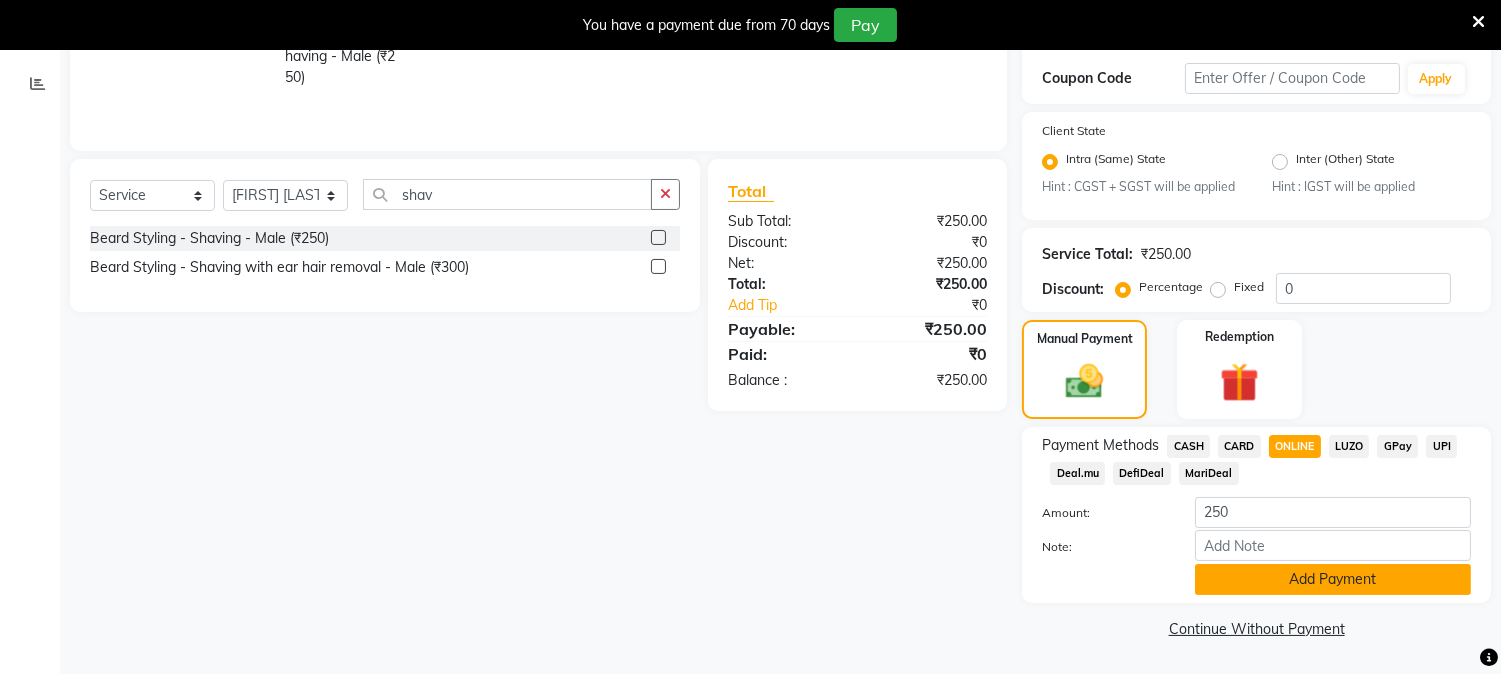 click on "Add Payment" 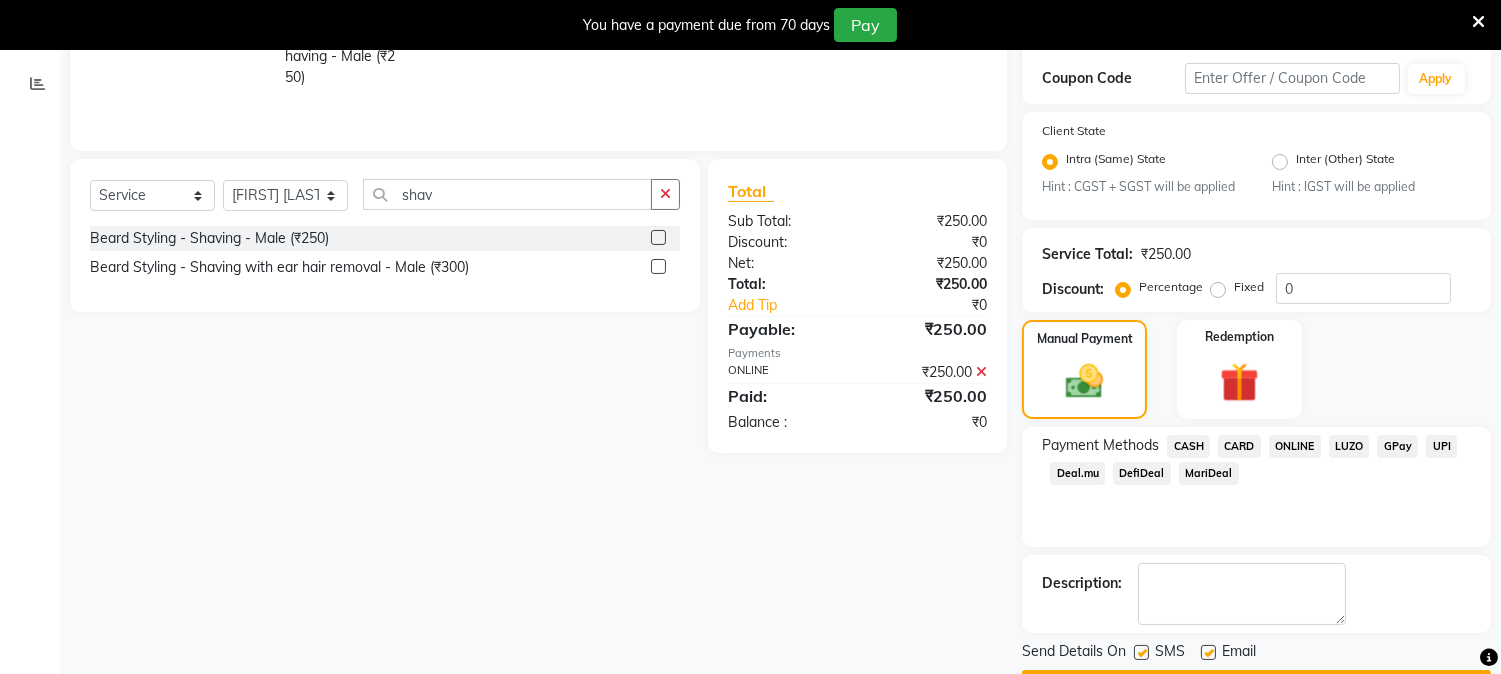 scroll, scrollTop: 424, scrollLeft: 0, axis: vertical 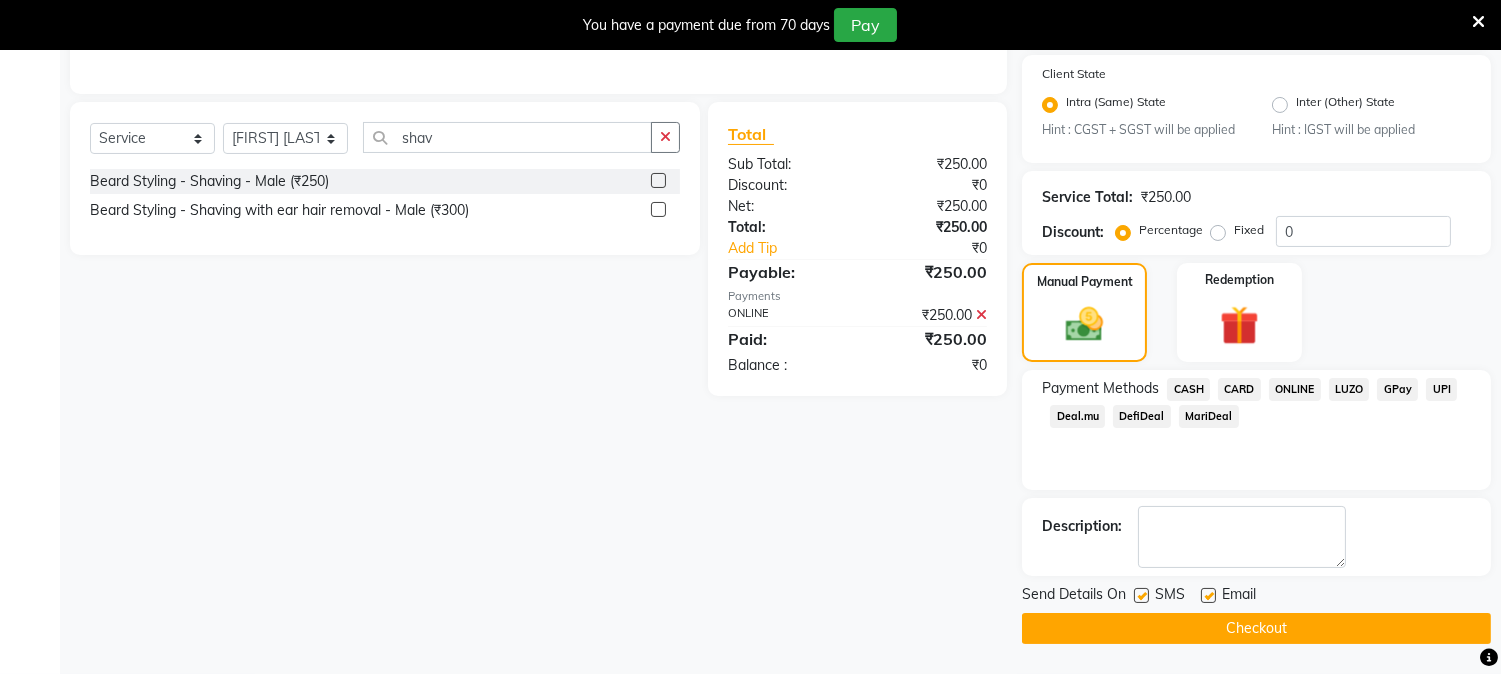 click on "Checkout" 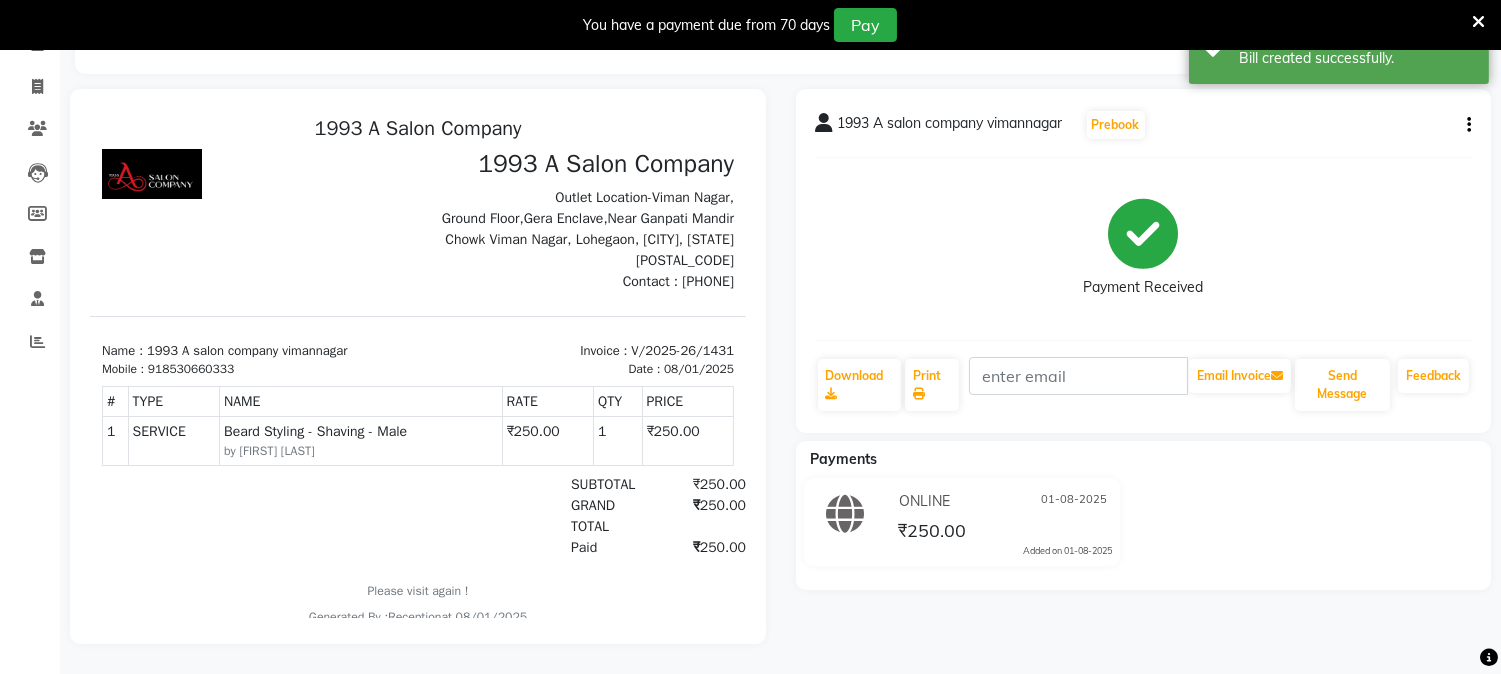 scroll, scrollTop: 0, scrollLeft: 0, axis: both 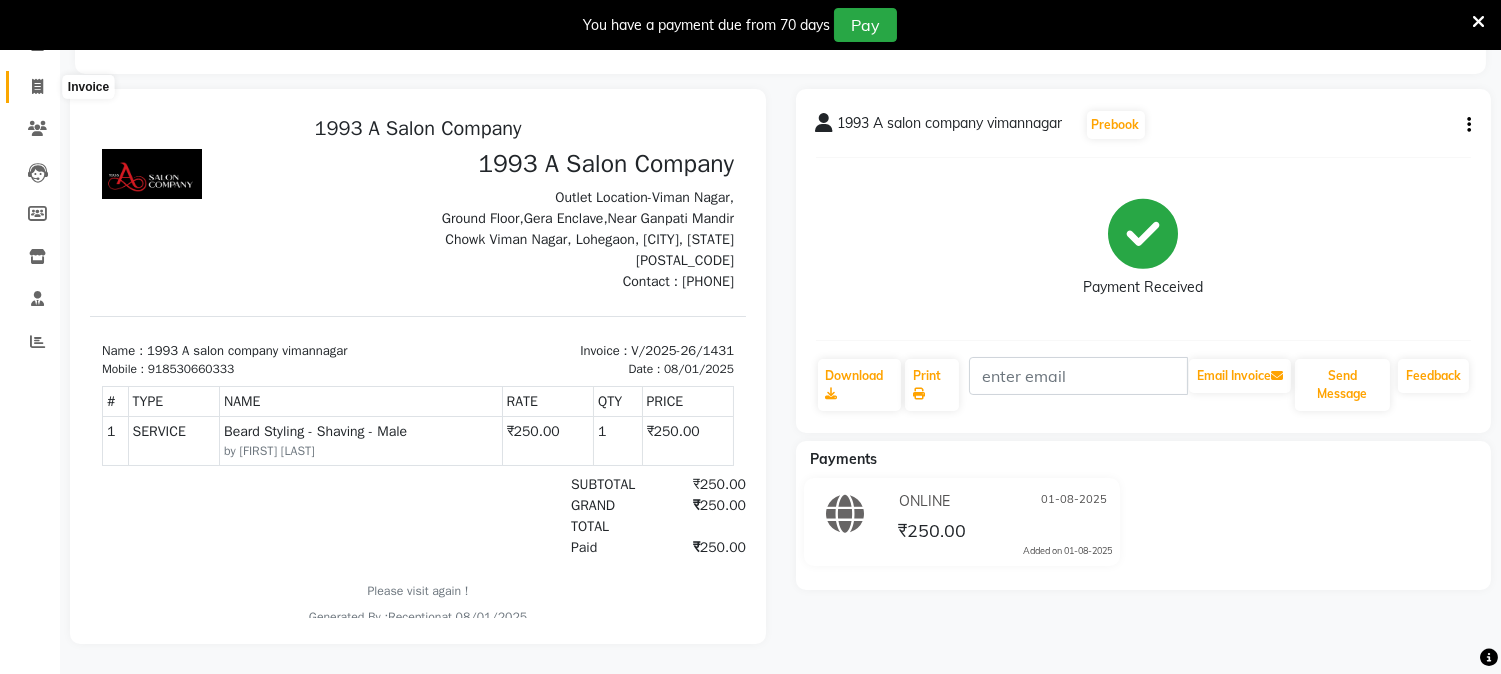 click 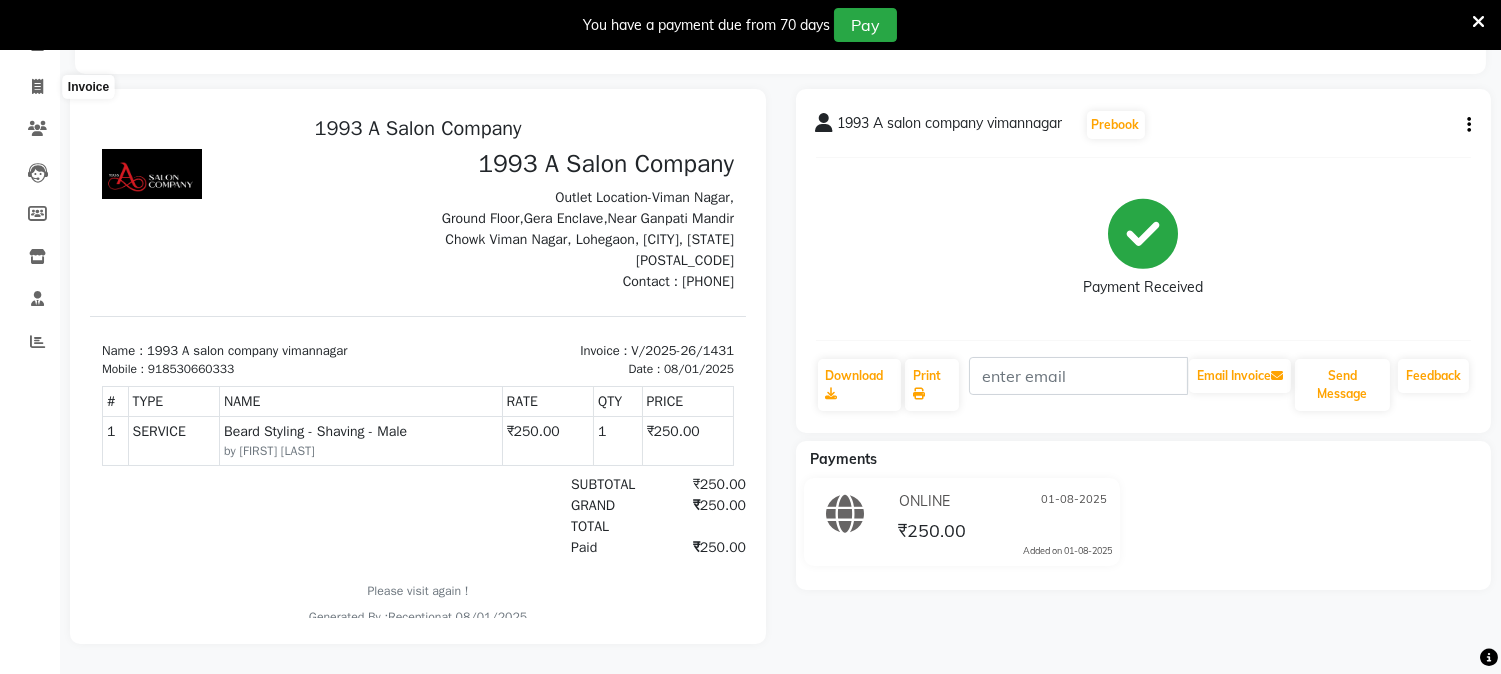 scroll, scrollTop: 50, scrollLeft: 0, axis: vertical 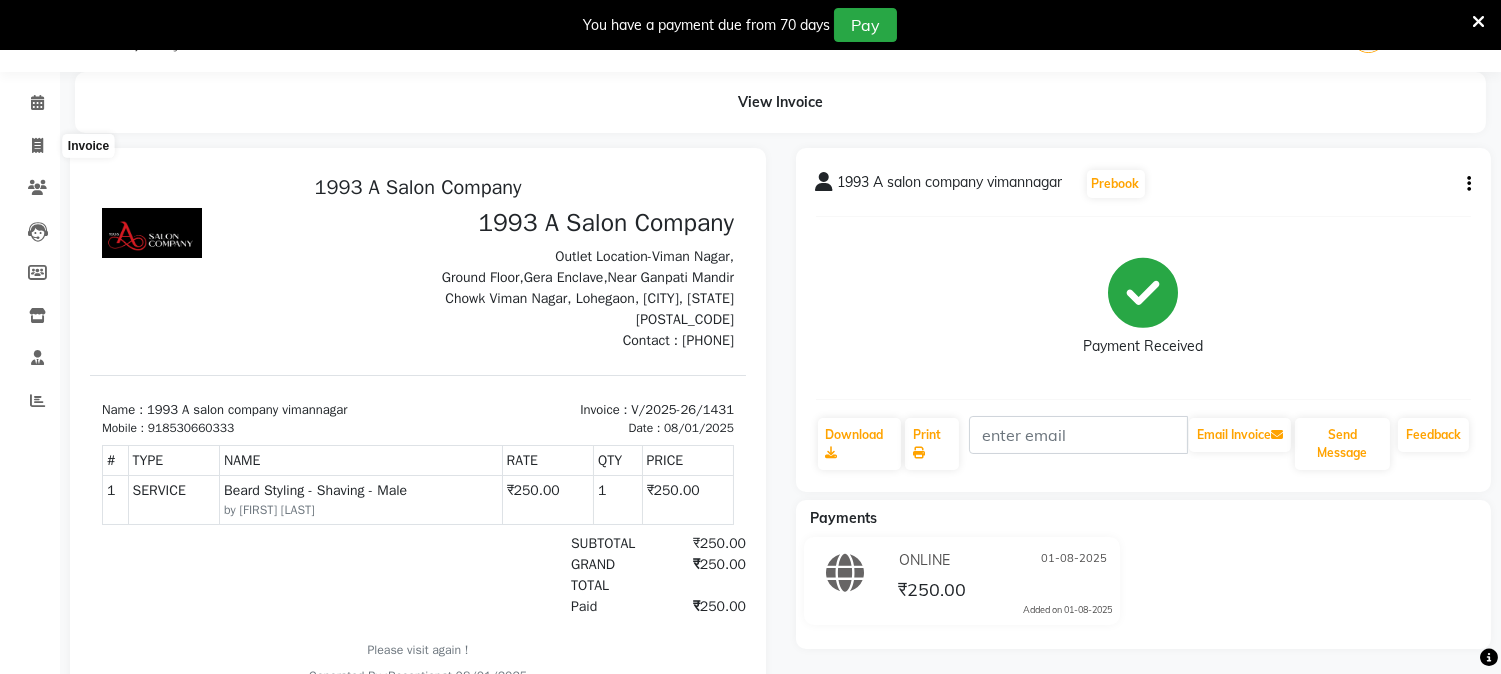 select on "144" 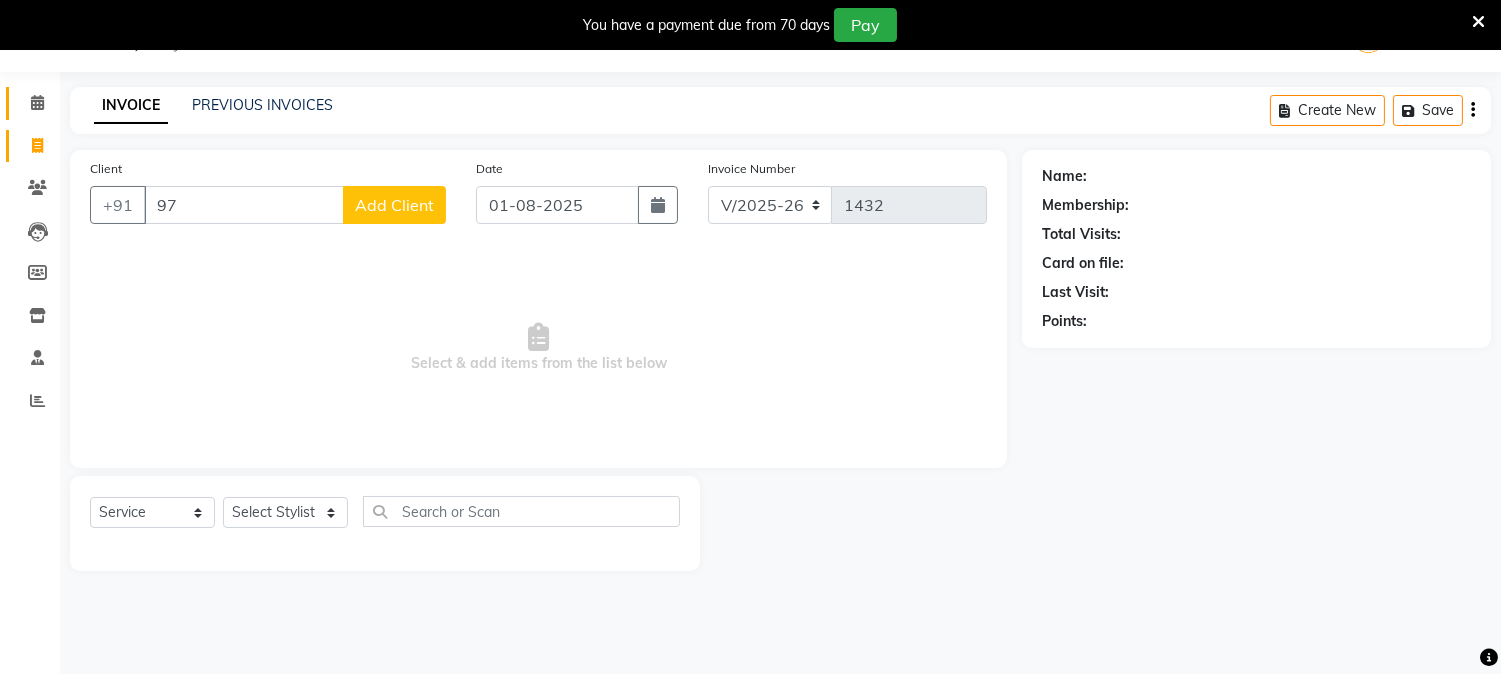 type on "9" 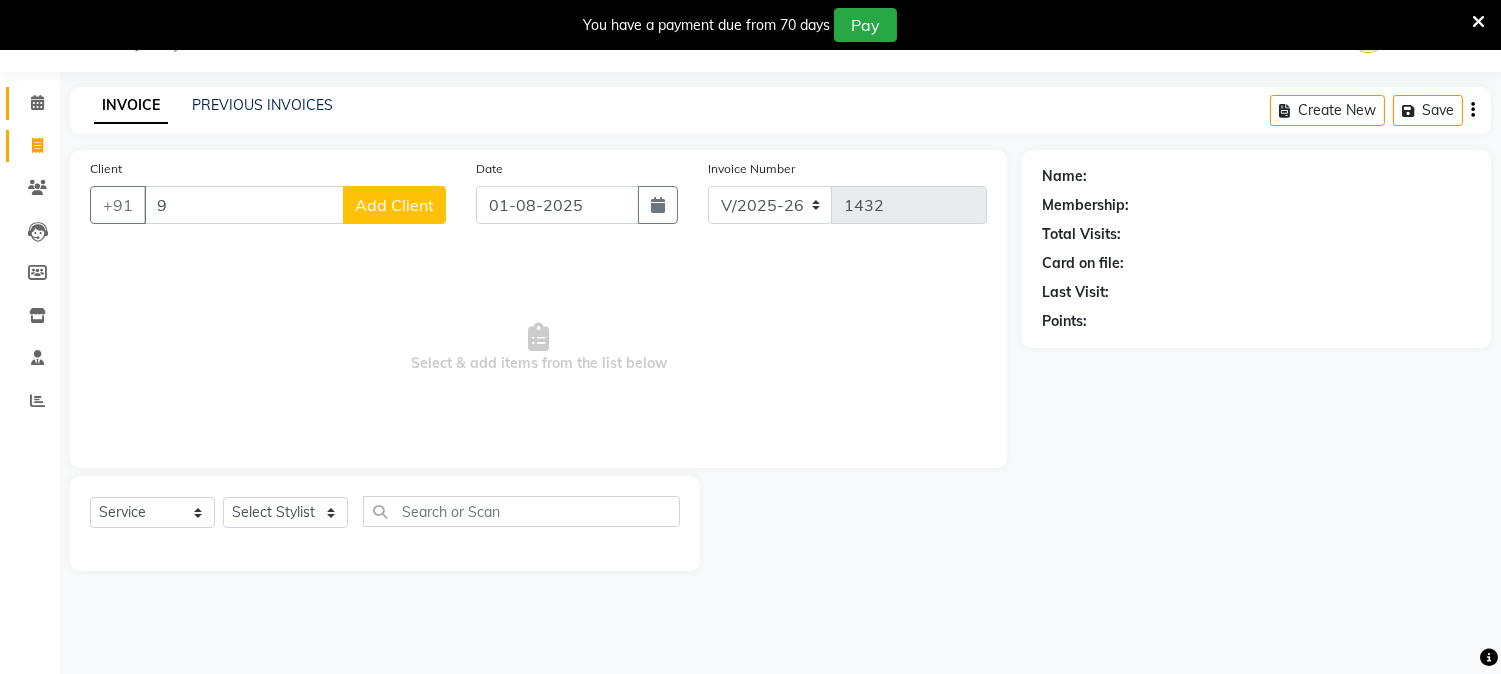 type 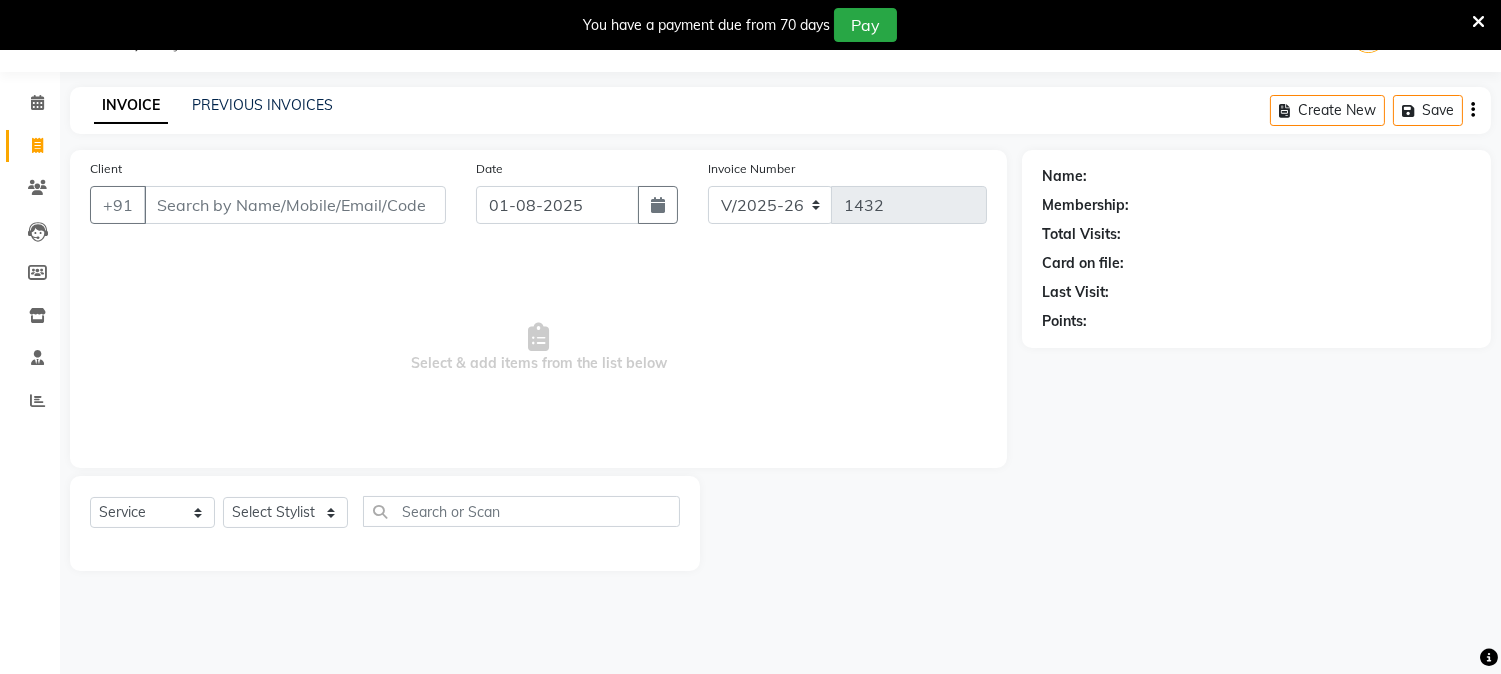 click at bounding box center [1478, 22] 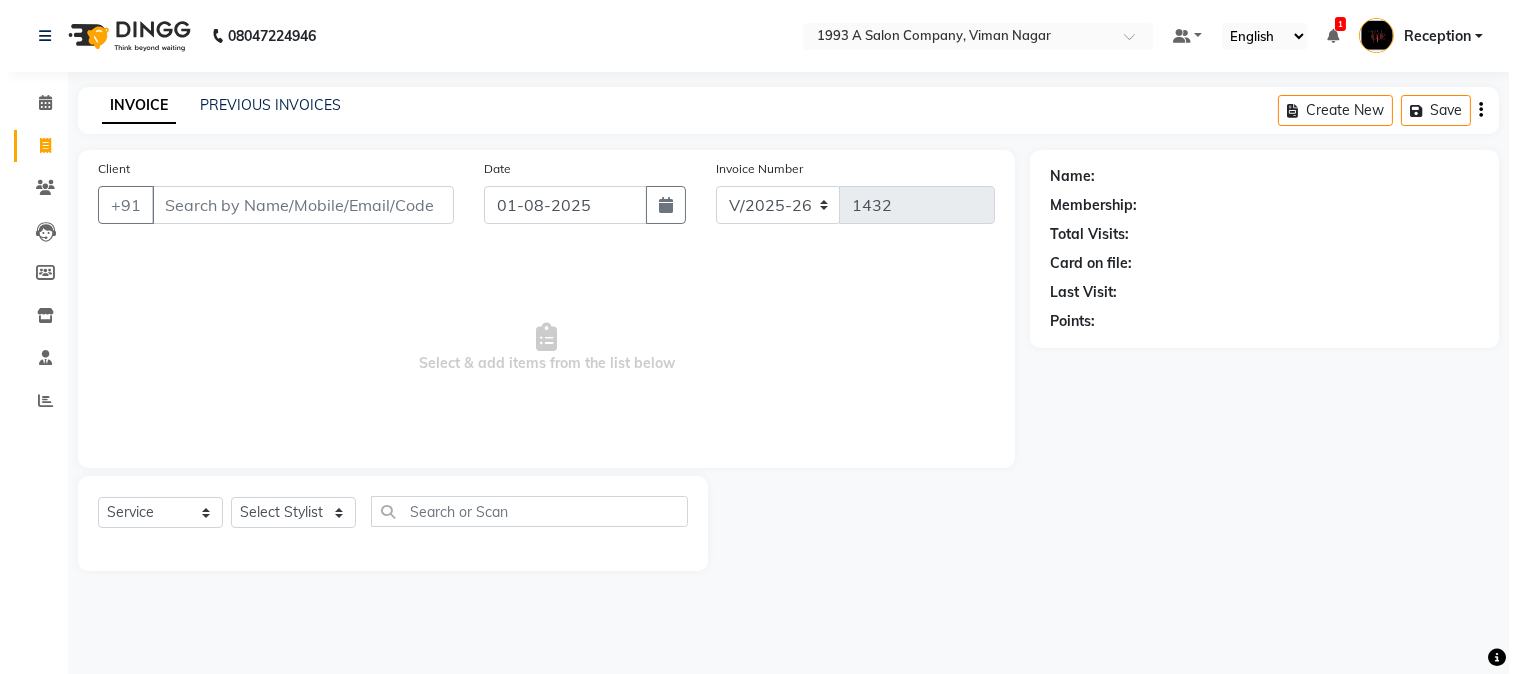 scroll, scrollTop: 0, scrollLeft: 0, axis: both 